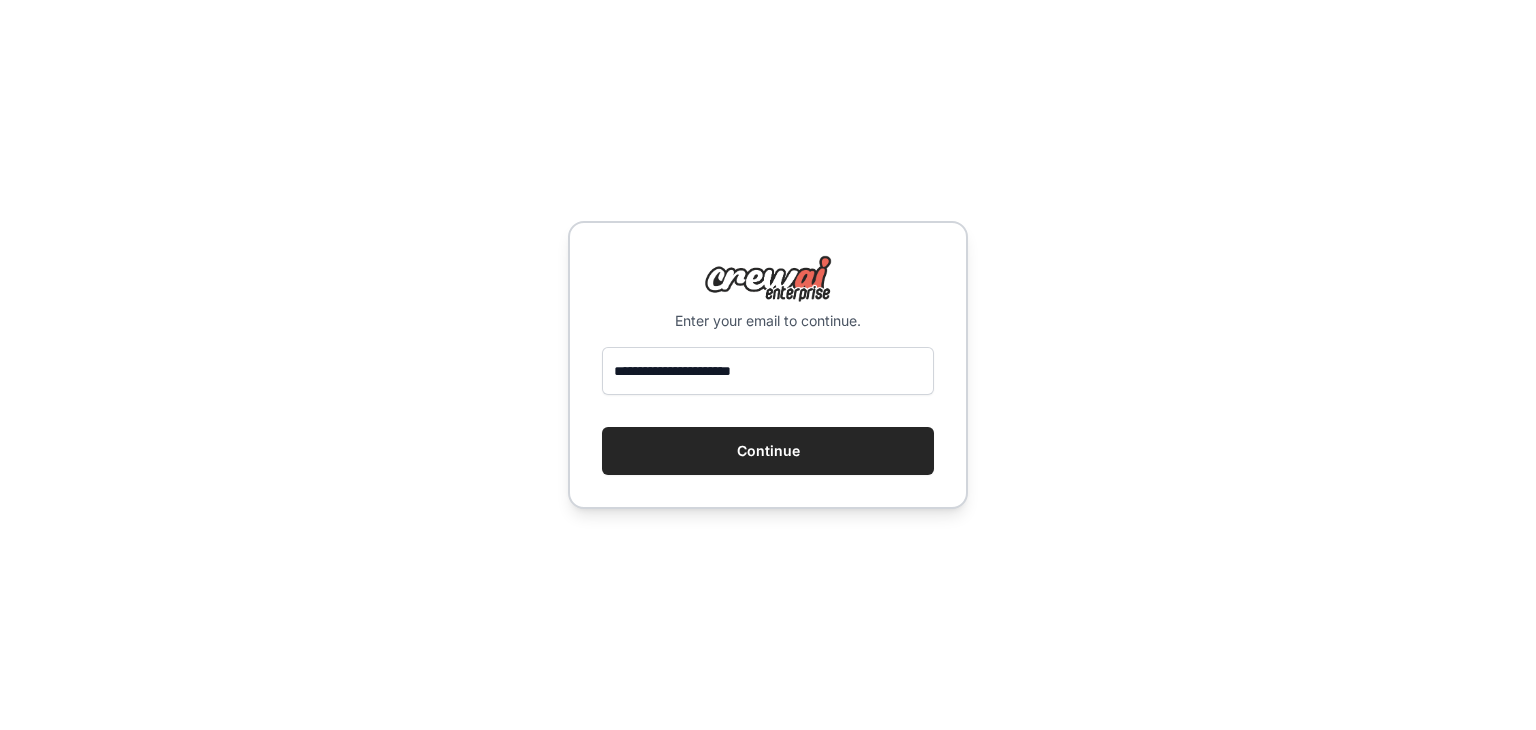 scroll, scrollTop: 0, scrollLeft: 0, axis: both 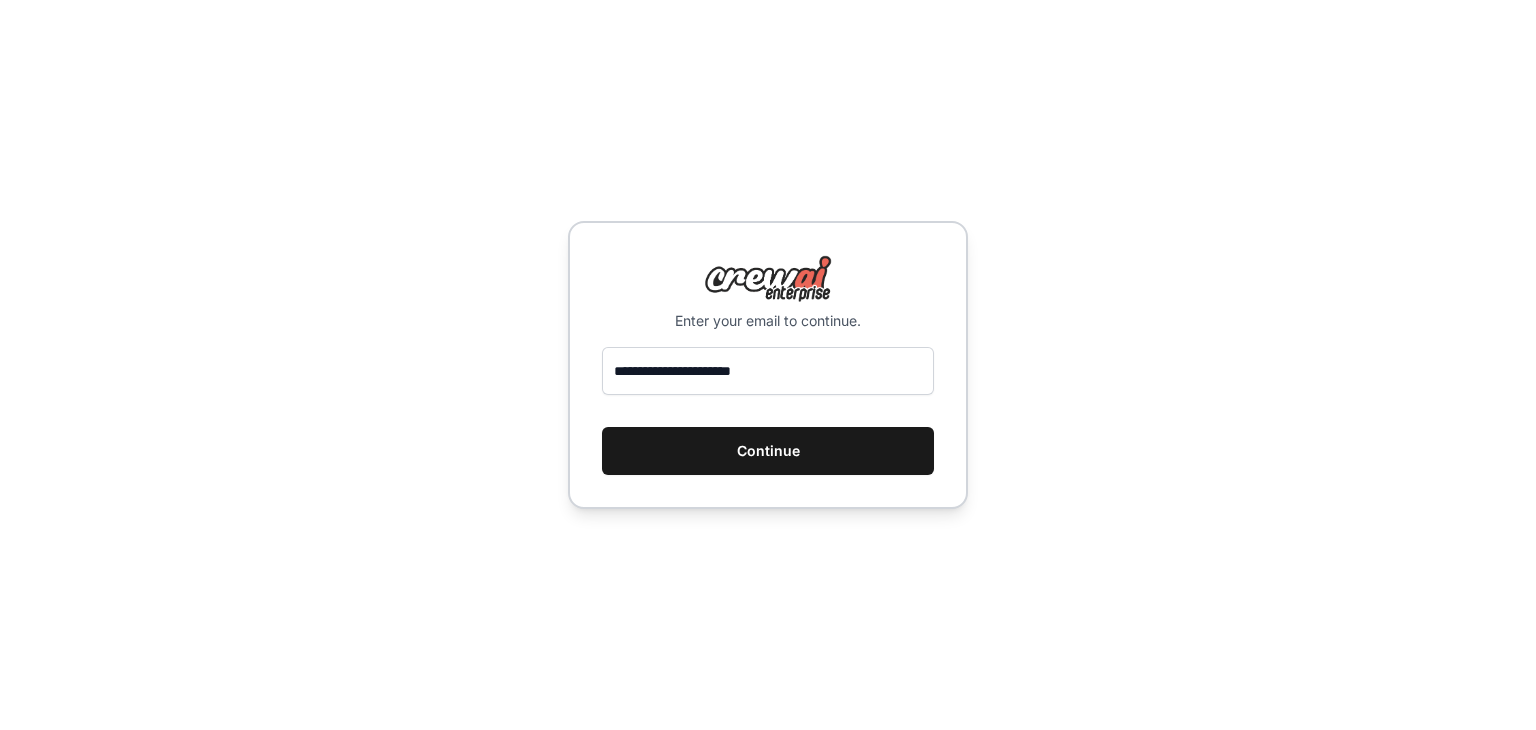 drag, startPoint x: 0, startPoint y: 0, endPoint x: 778, endPoint y: 462, distance: 904.8359 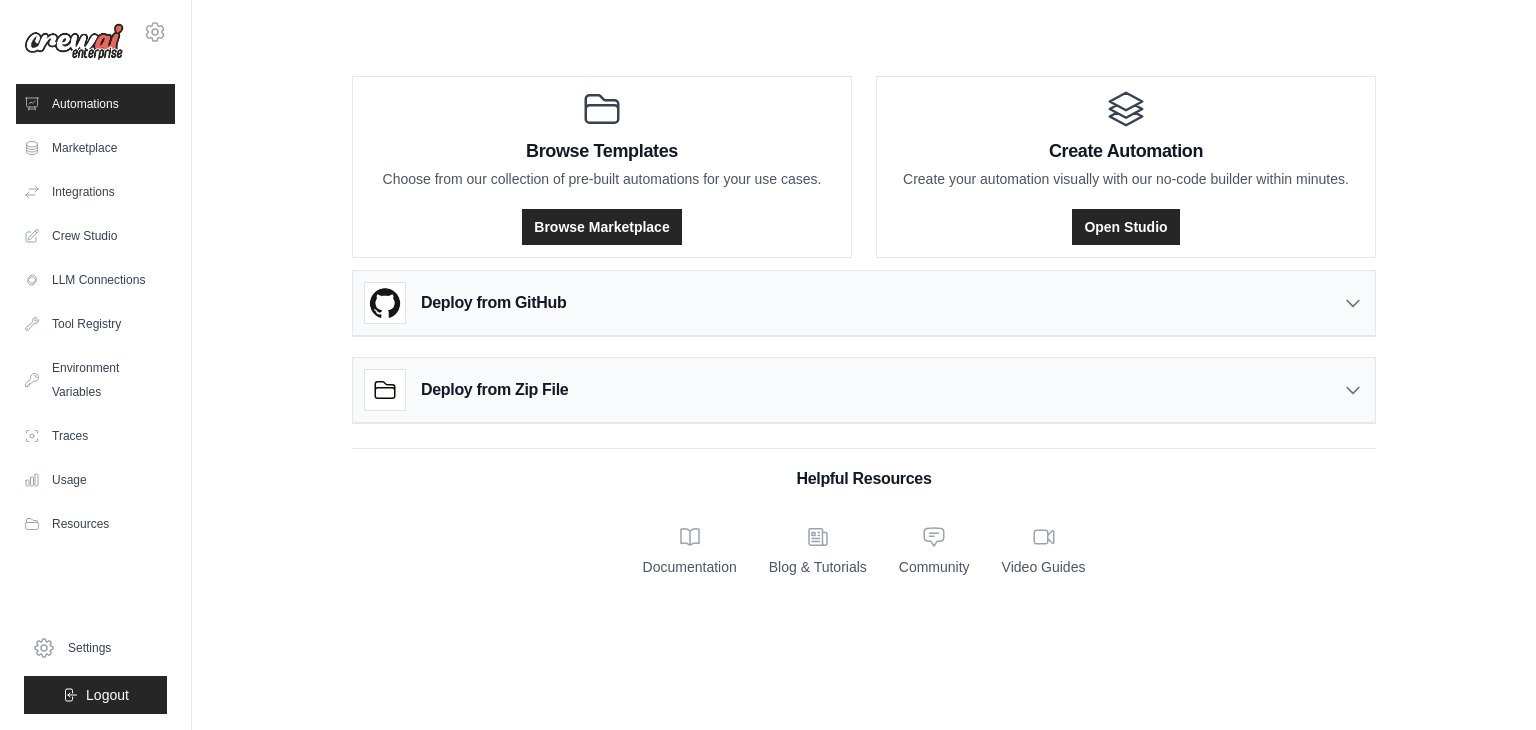 scroll, scrollTop: 0, scrollLeft: 0, axis: both 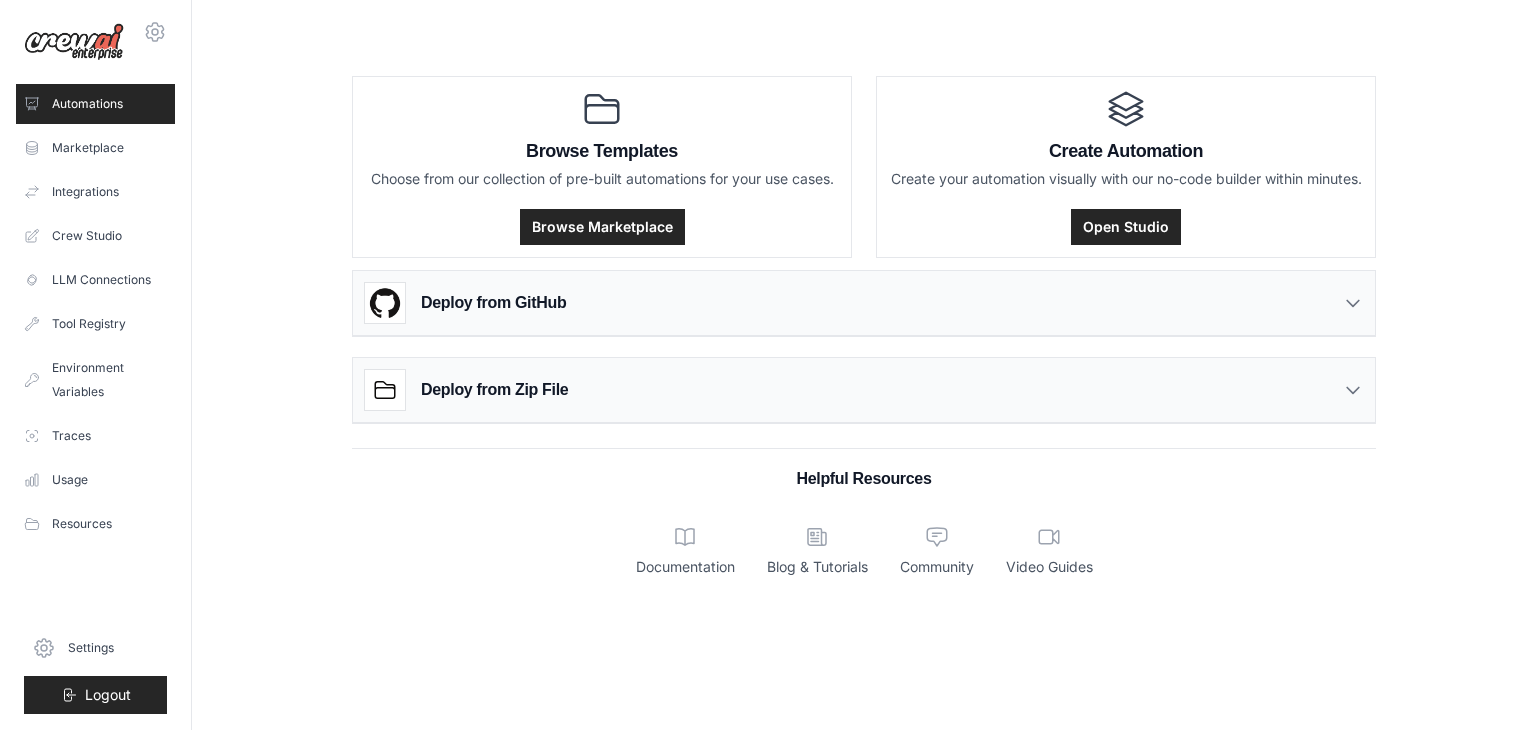 click on "Deploy from GitHub" at bounding box center (864, 303) 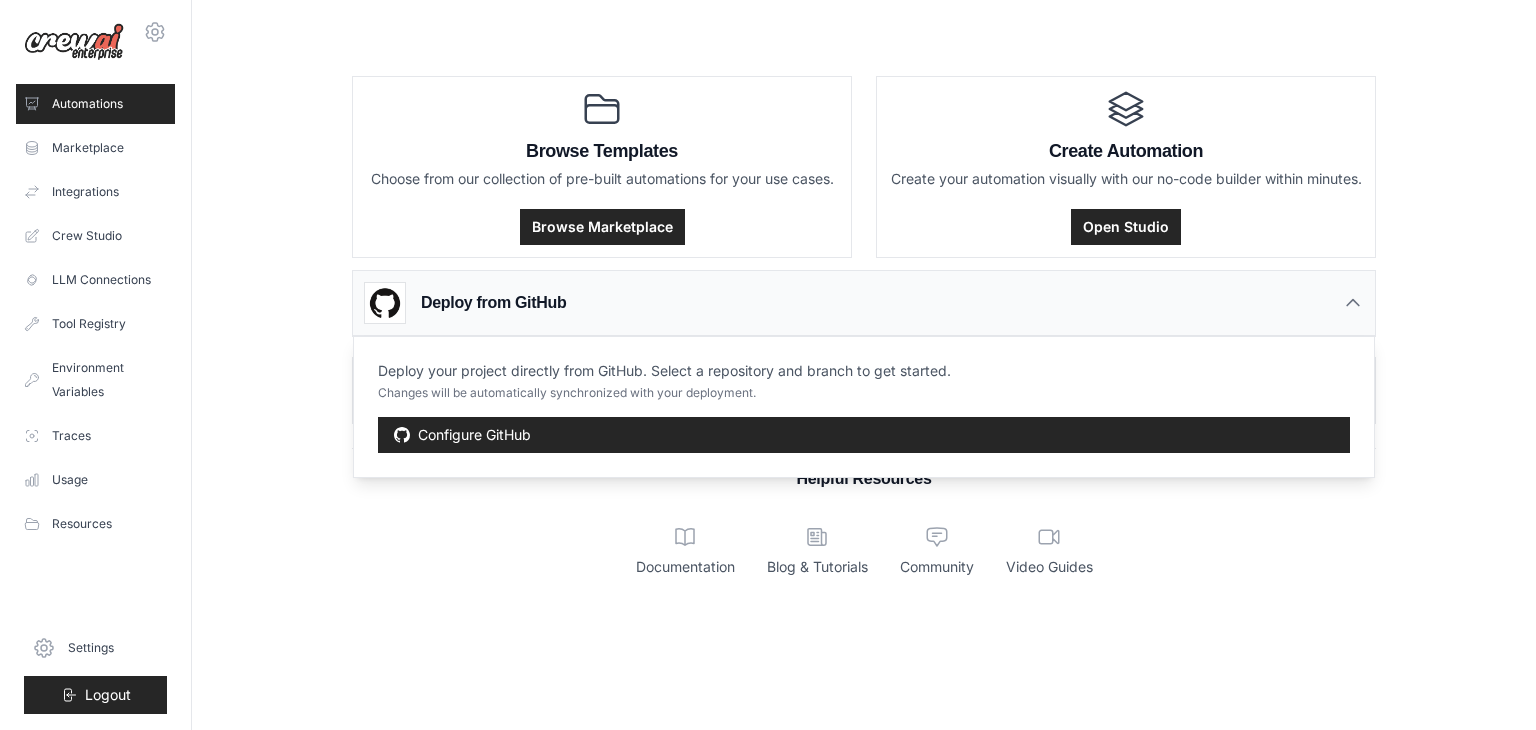 click on "Deploy from GitHub" at bounding box center (864, 303) 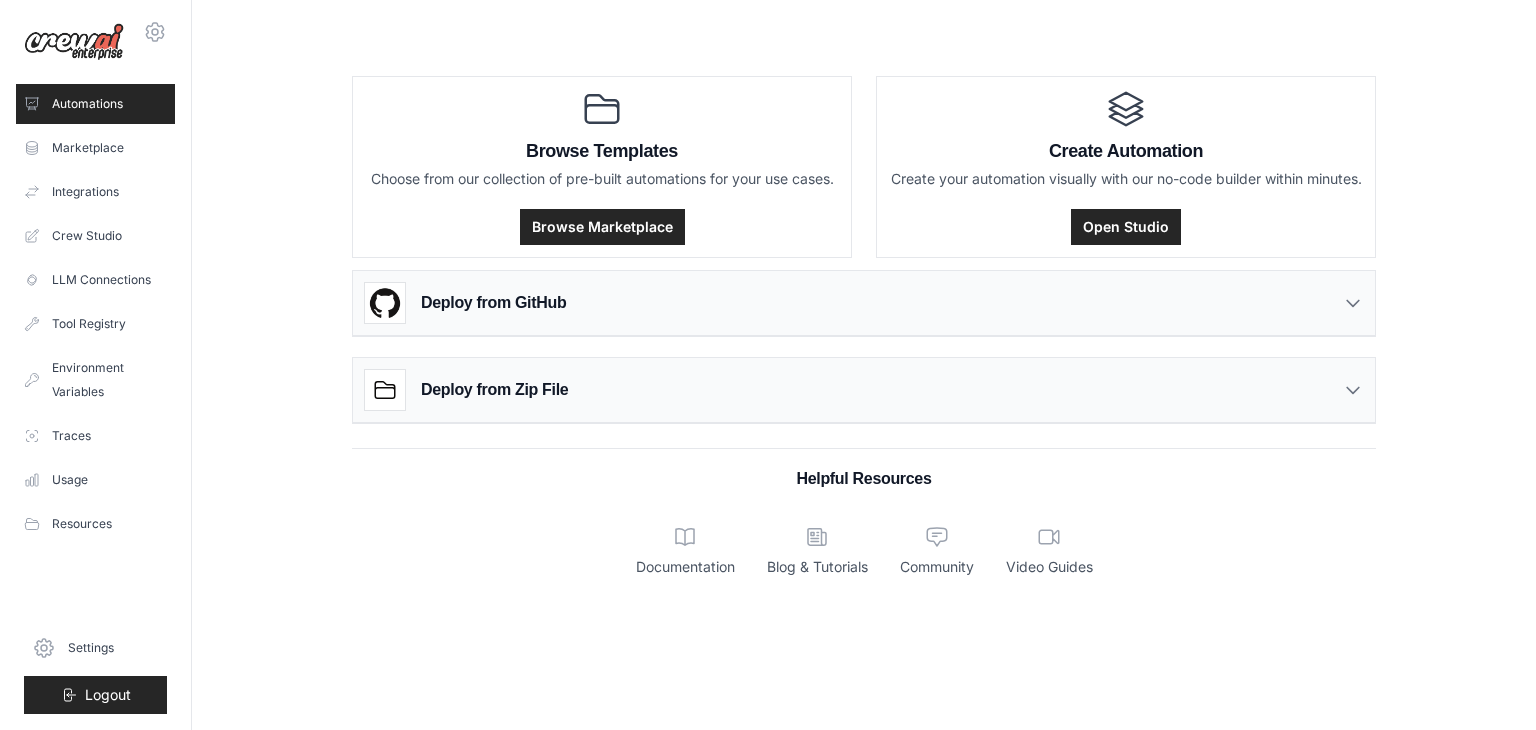click on "Deploy from GitHub" at bounding box center [864, 303] 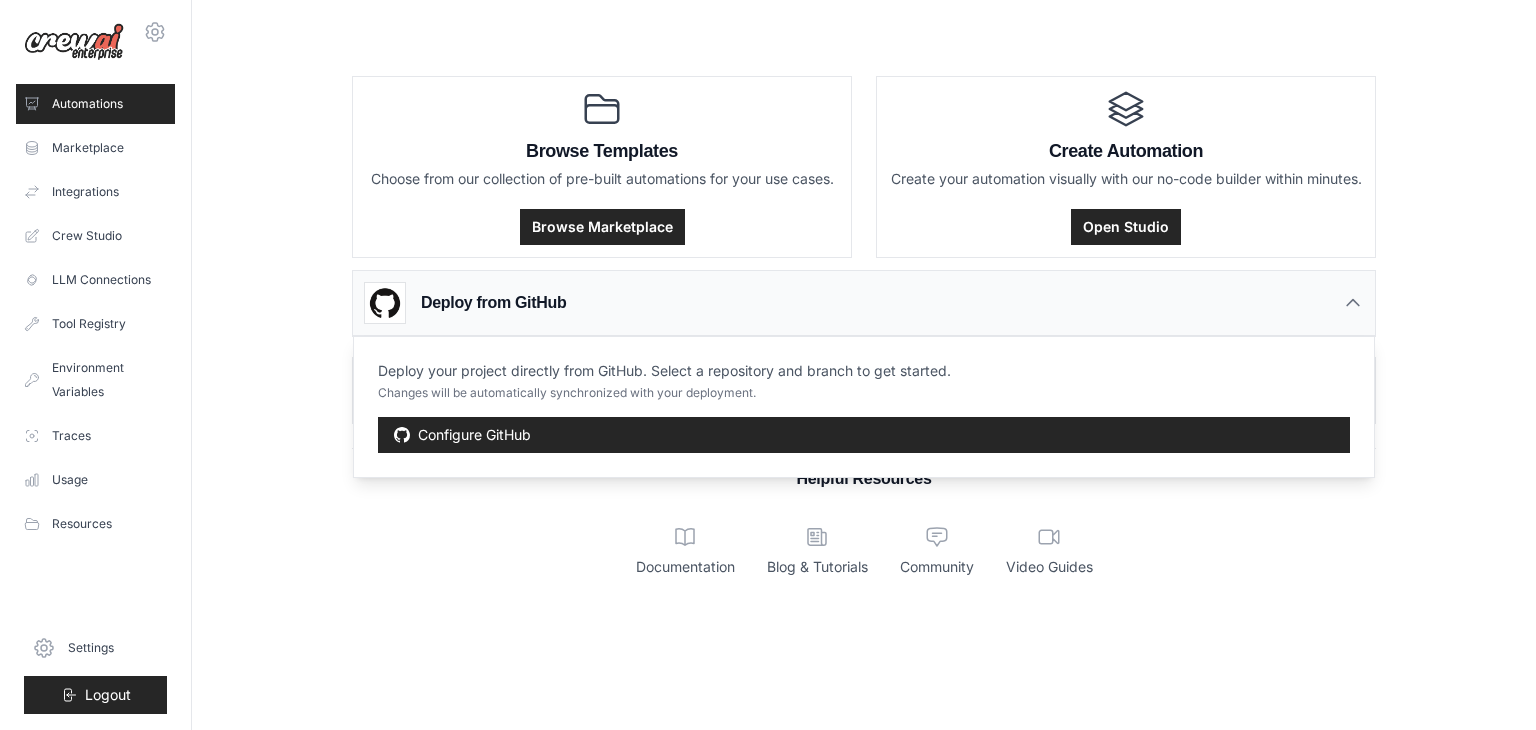 click on "Deploy from GitHub" at bounding box center (864, 303) 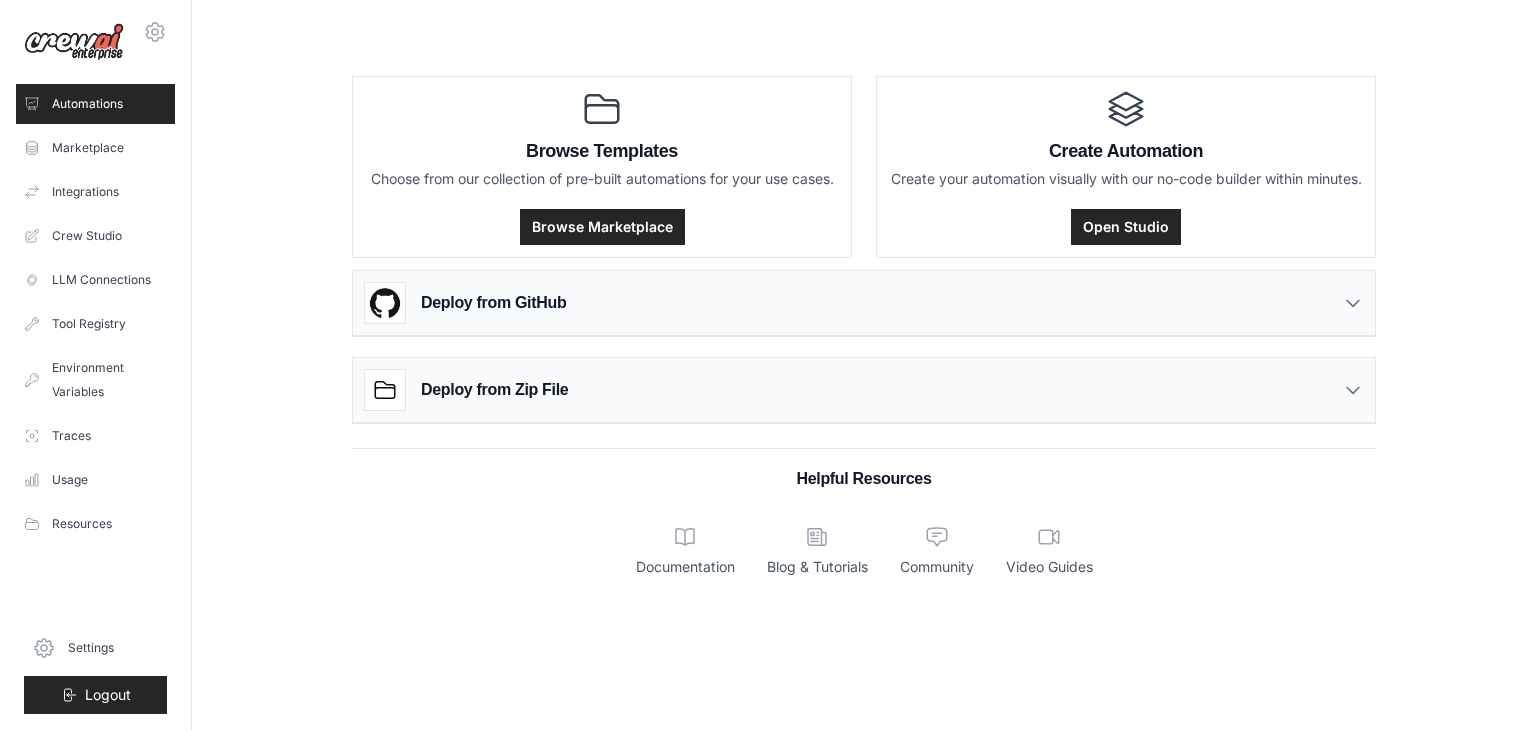 click on "Deploy from Zip File" at bounding box center [864, 390] 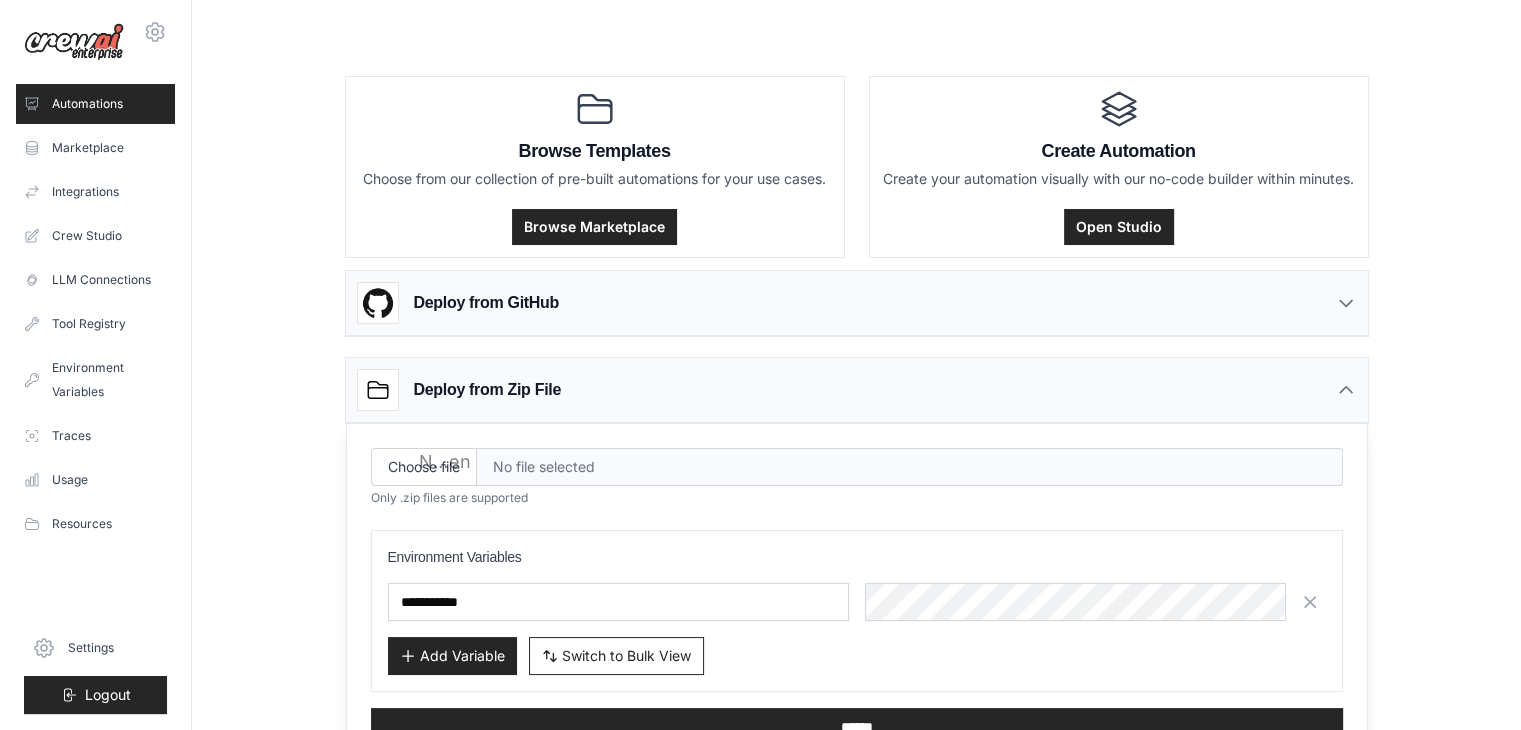 click on "Deploy from Zip File" at bounding box center (857, 390) 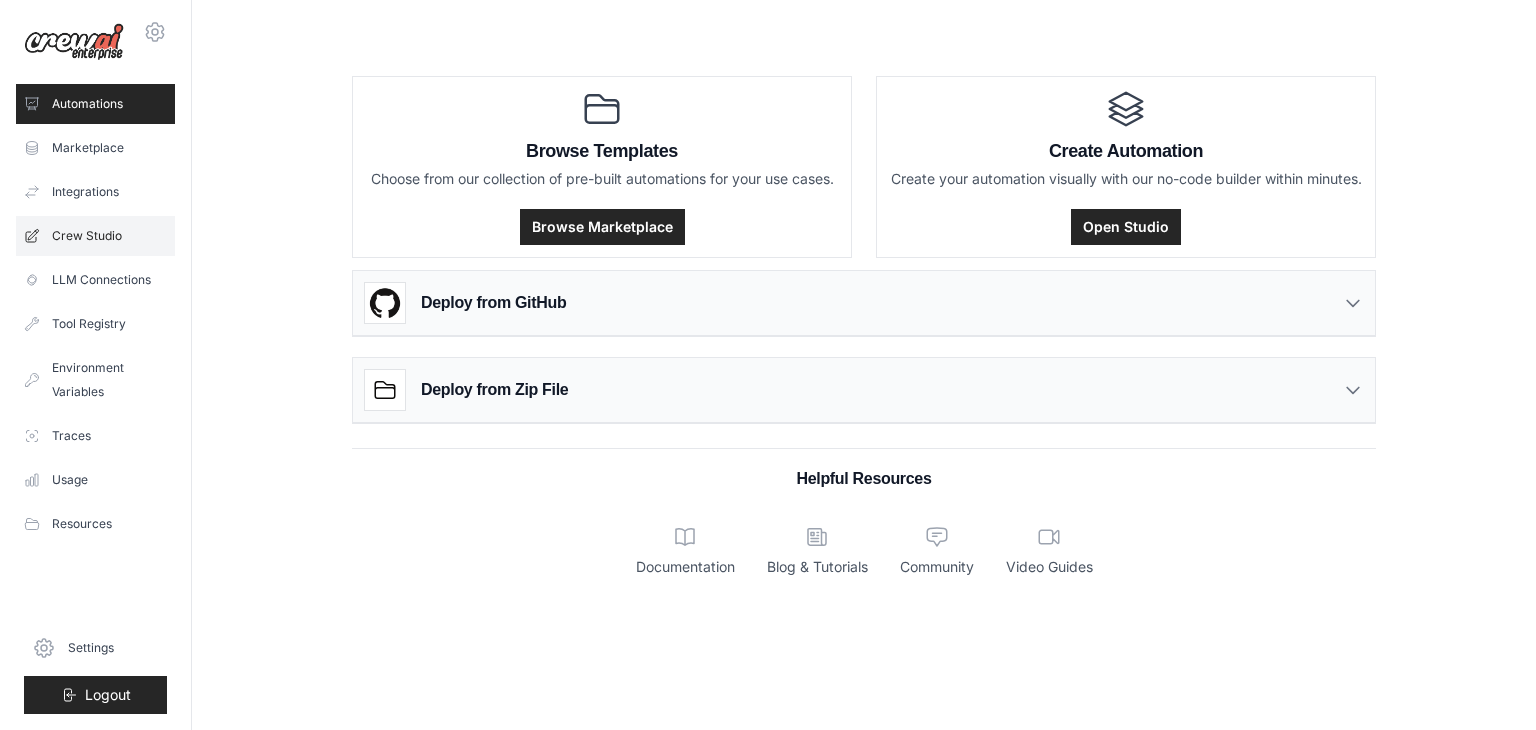 click on "Crew Studio" at bounding box center [95, 236] 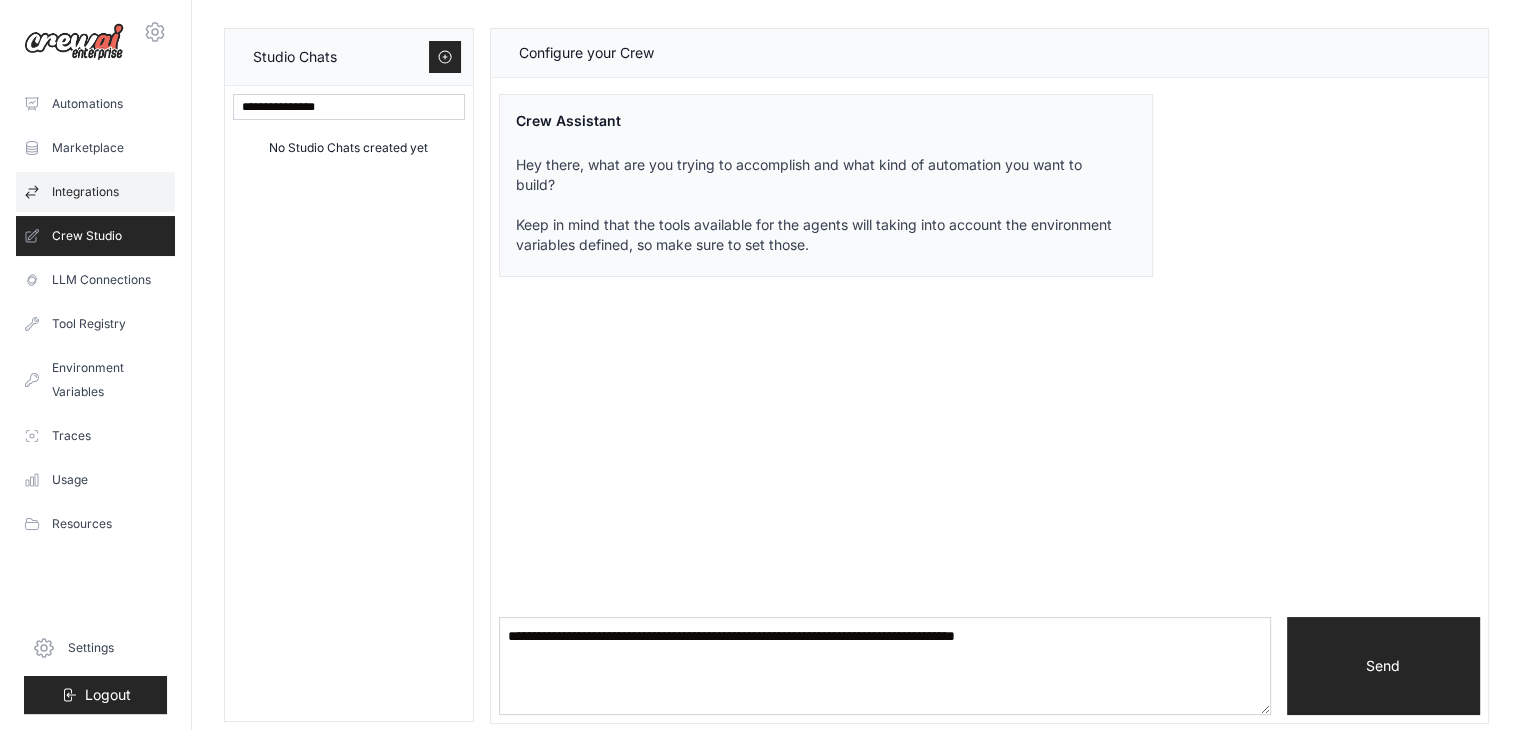 click on "Integrations" at bounding box center (95, 192) 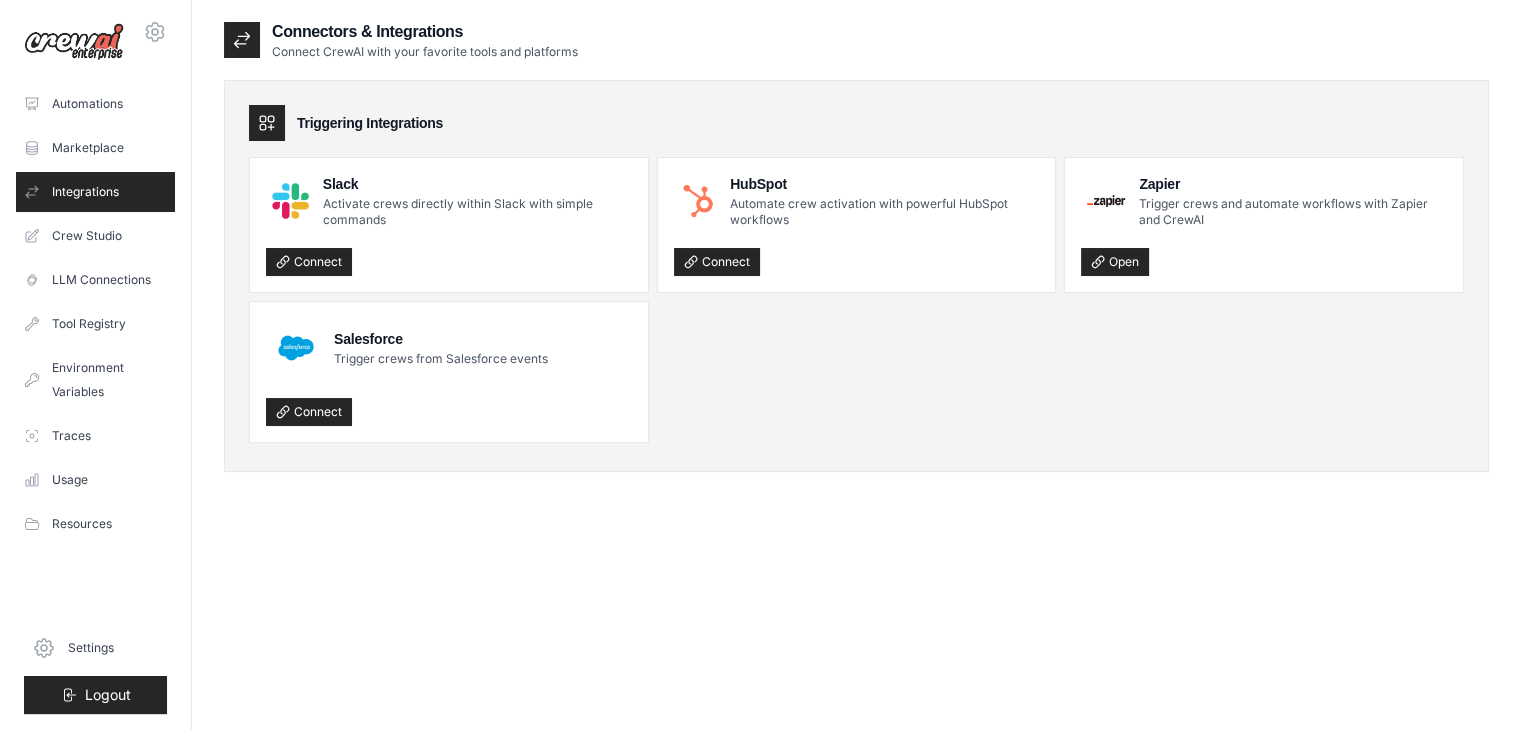 click on "Automations
Marketplace
Integrations
Crew Studio
LLM Connections" at bounding box center (95, 314) 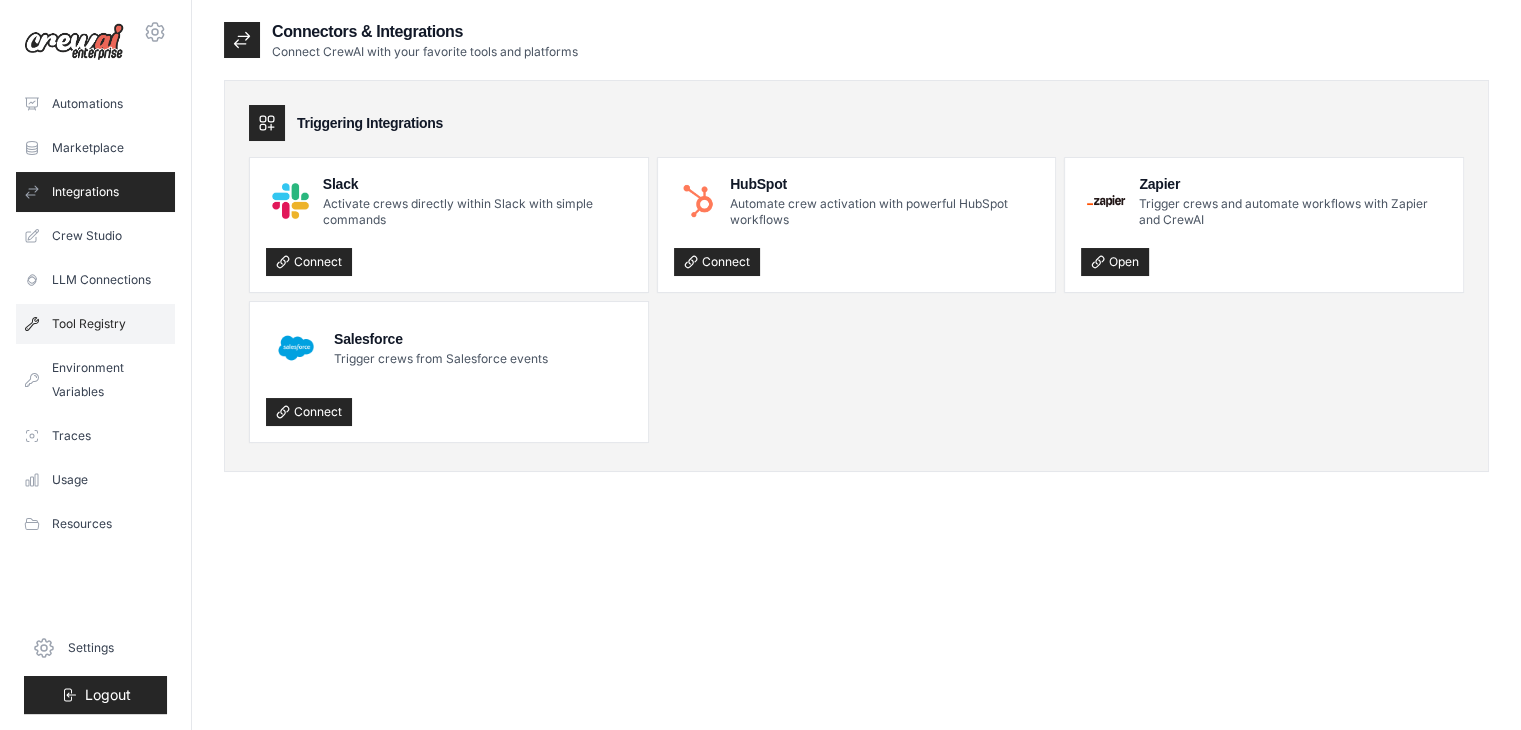 click on "Tool Registry" at bounding box center [95, 324] 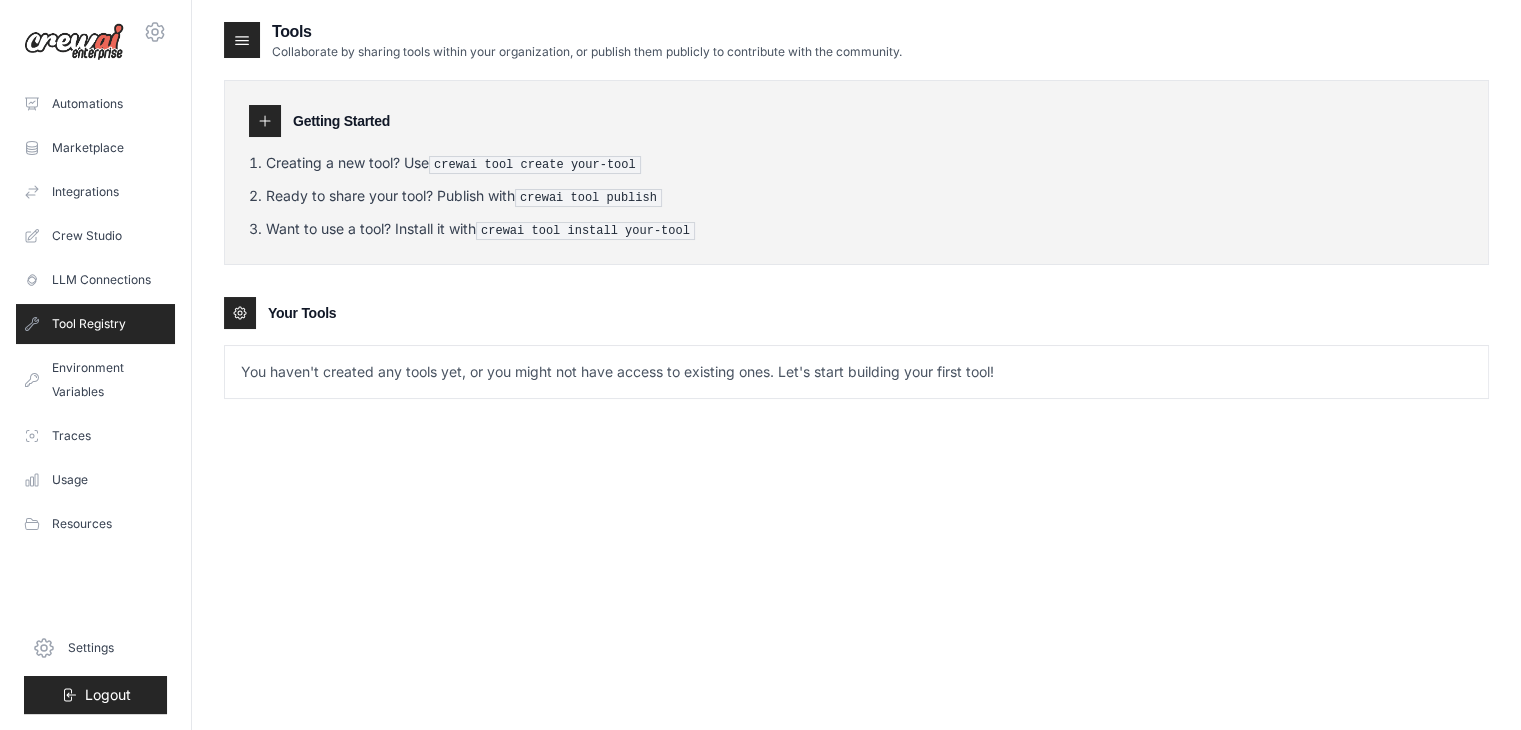click on "Tool Registry" at bounding box center [95, 324] 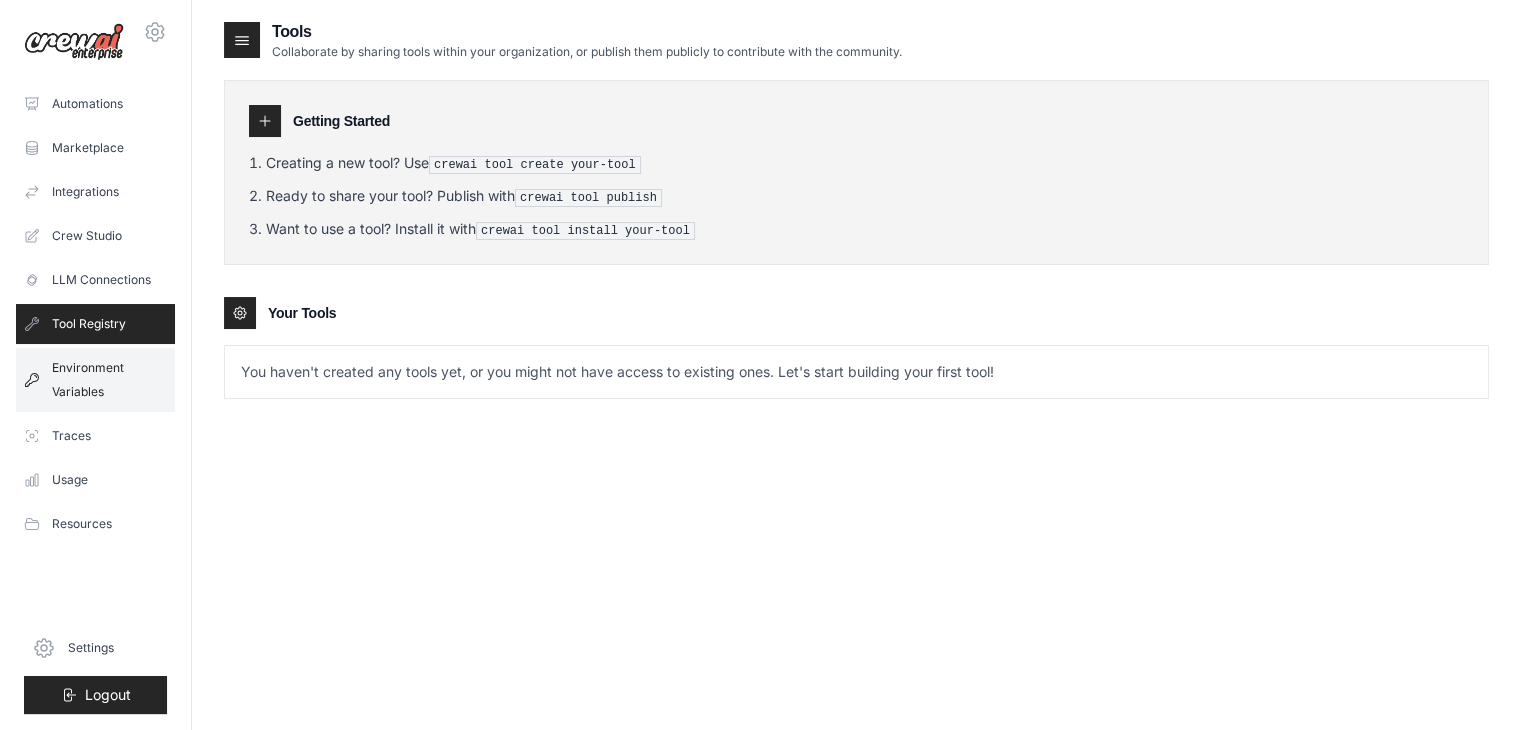 click on "Environment Variables" at bounding box center [95, 380] 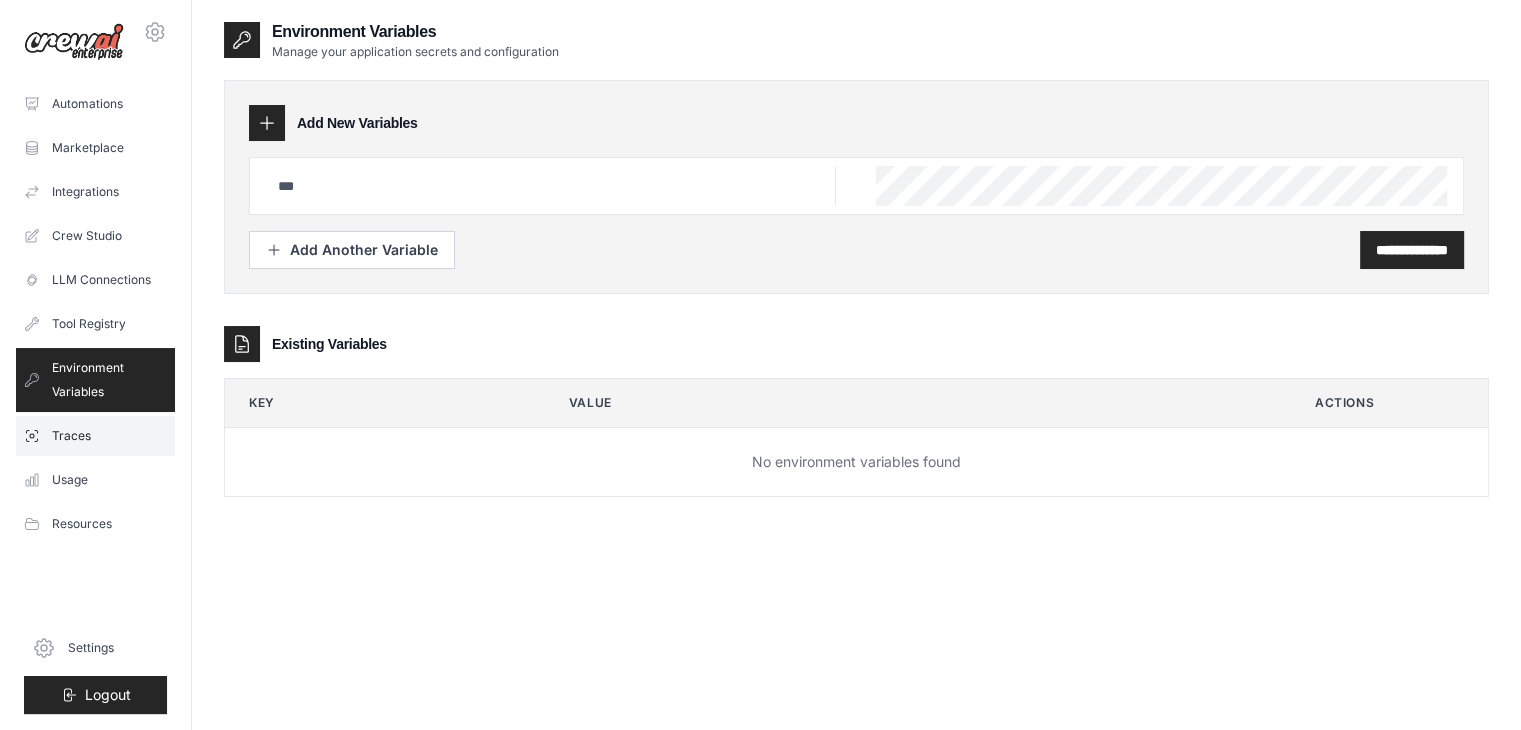 click on "Traces" at bounding box center (95, 436) 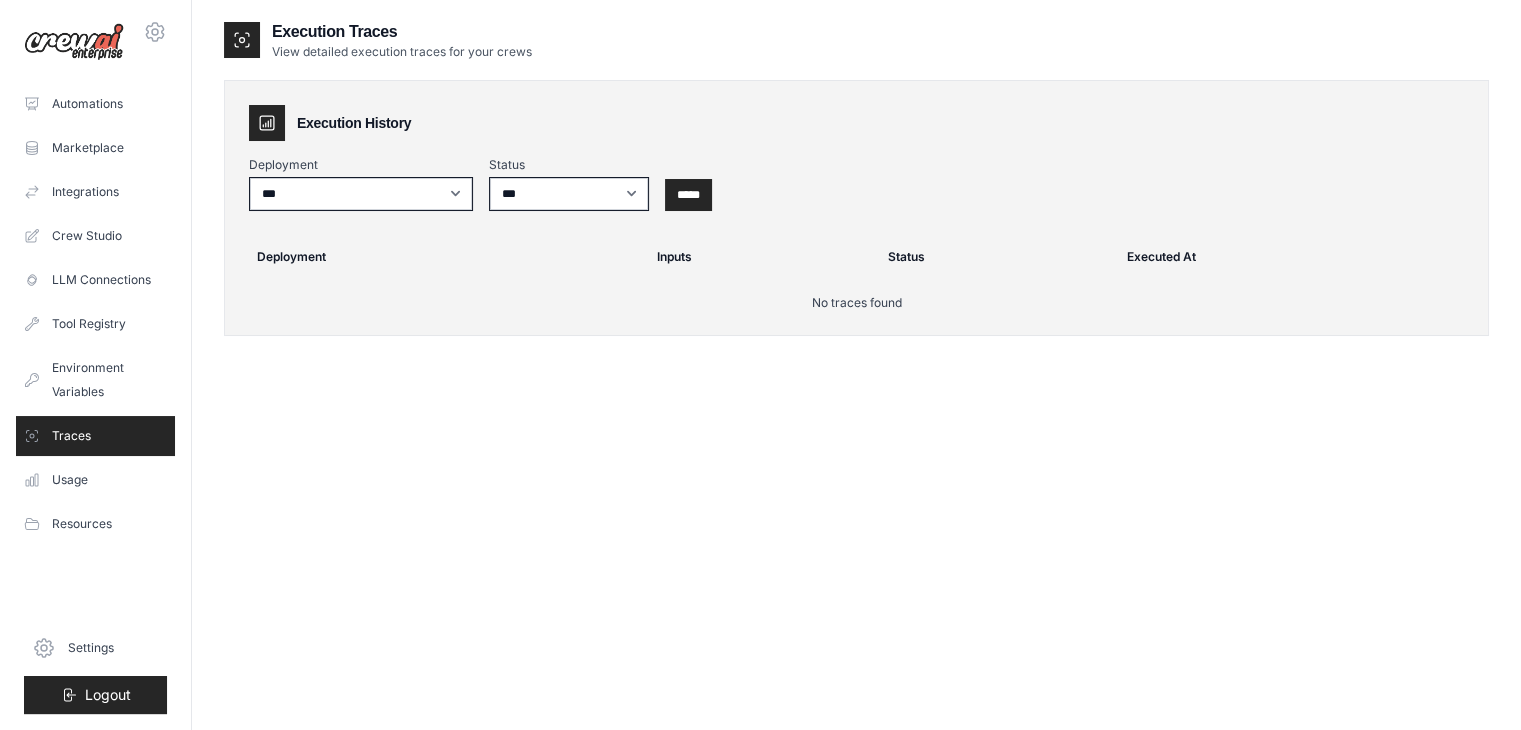 click on "Traces" at bounding box center [95, 436] 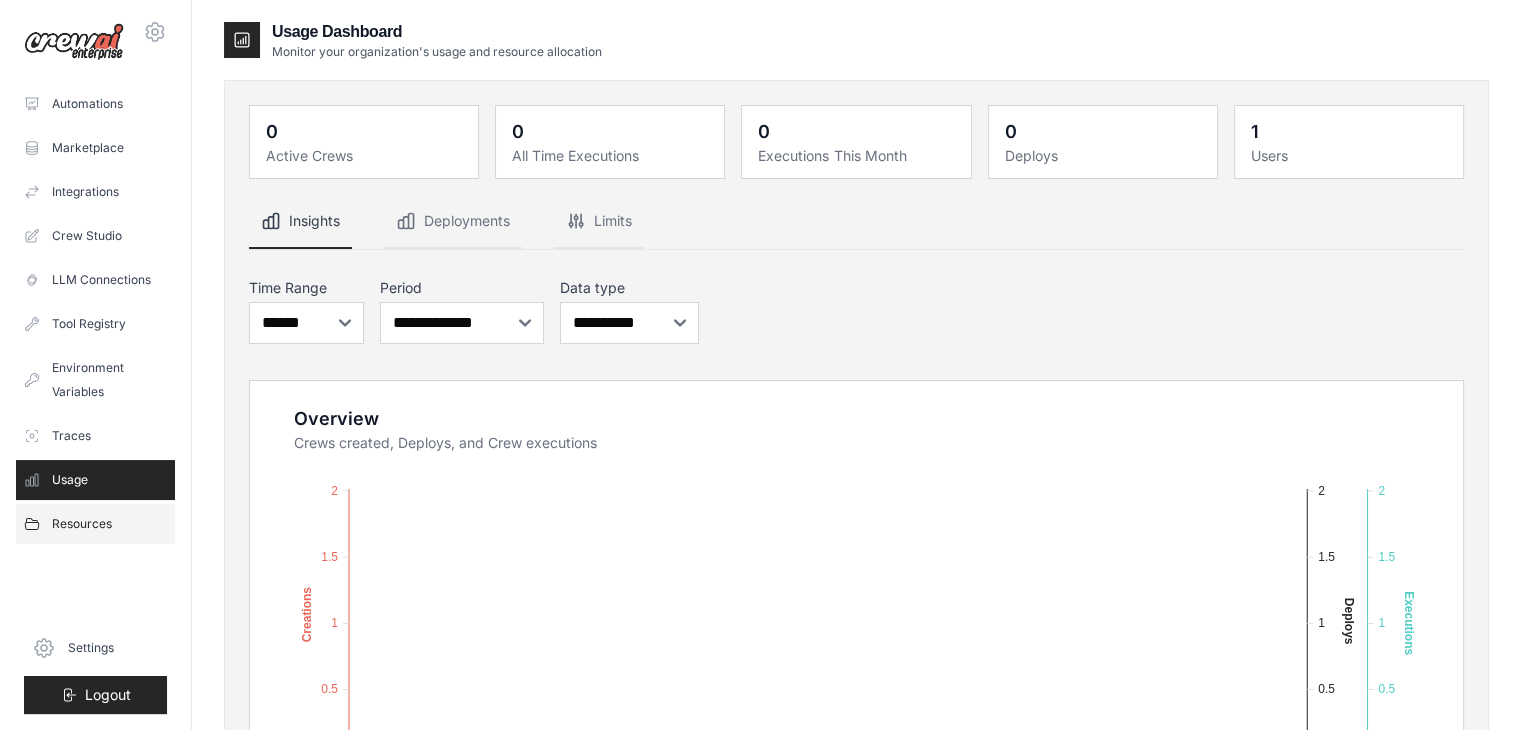click on "Resources" at bounding box center [95, 524] 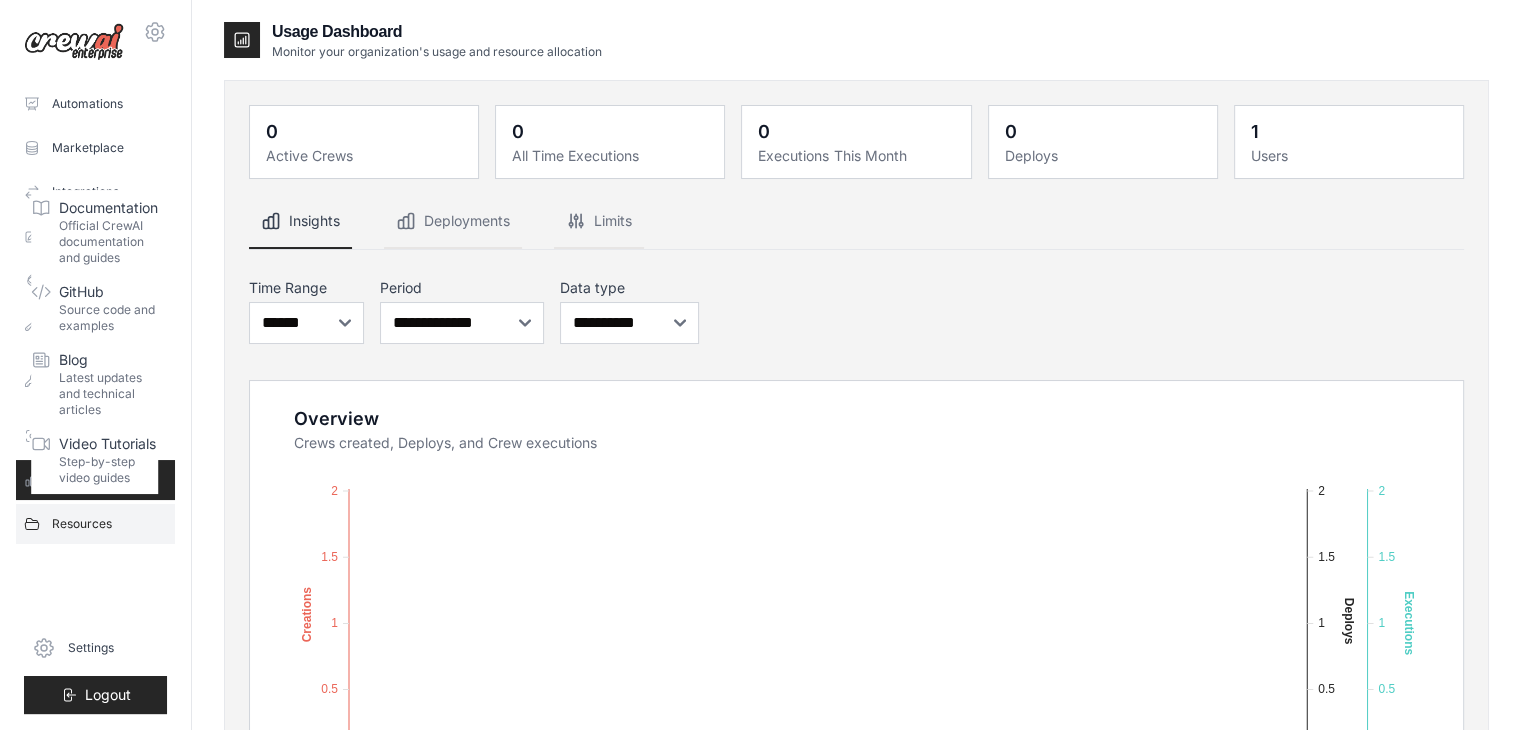 click on "Resources" at bounding box center [95, 524] 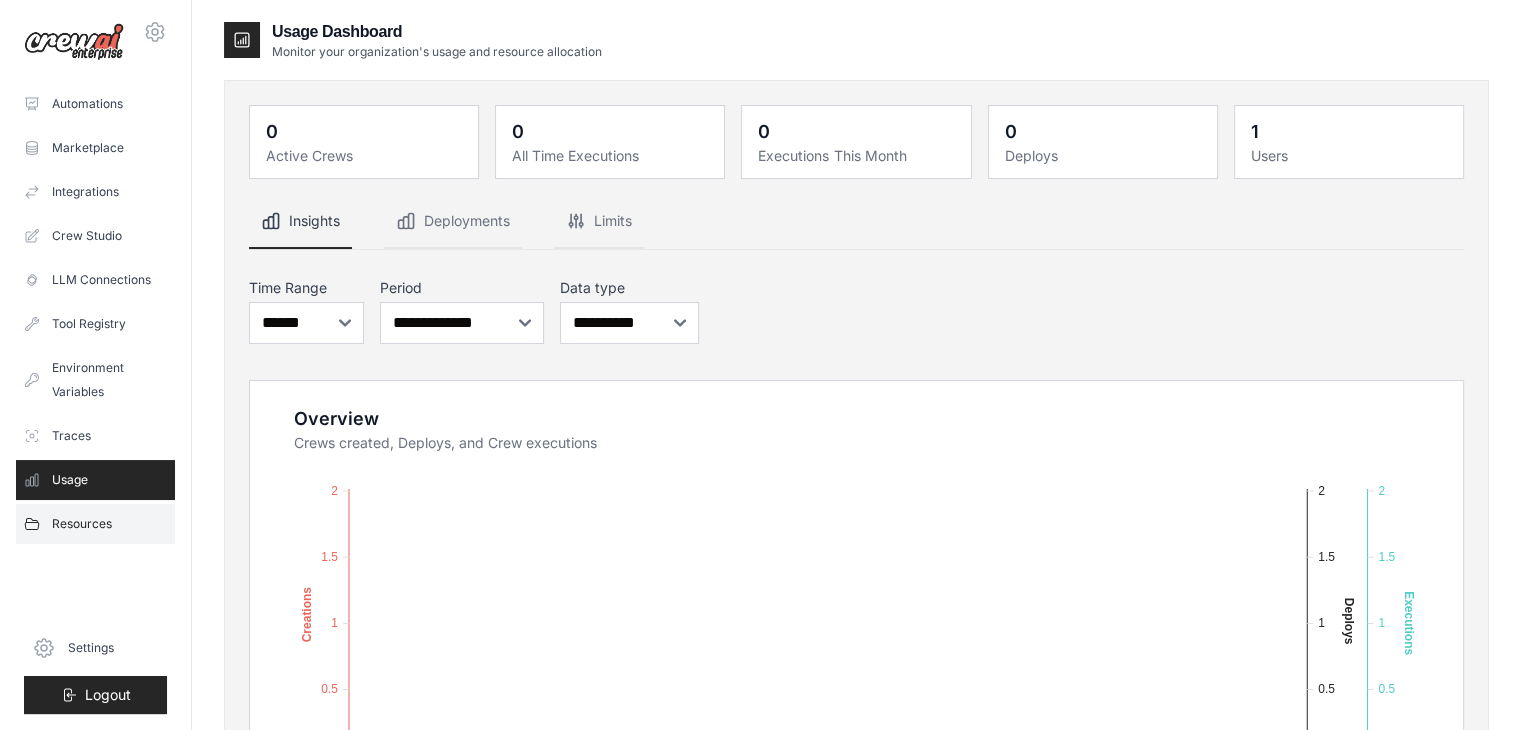 click on "Resources" at bounding box center (95, 524) 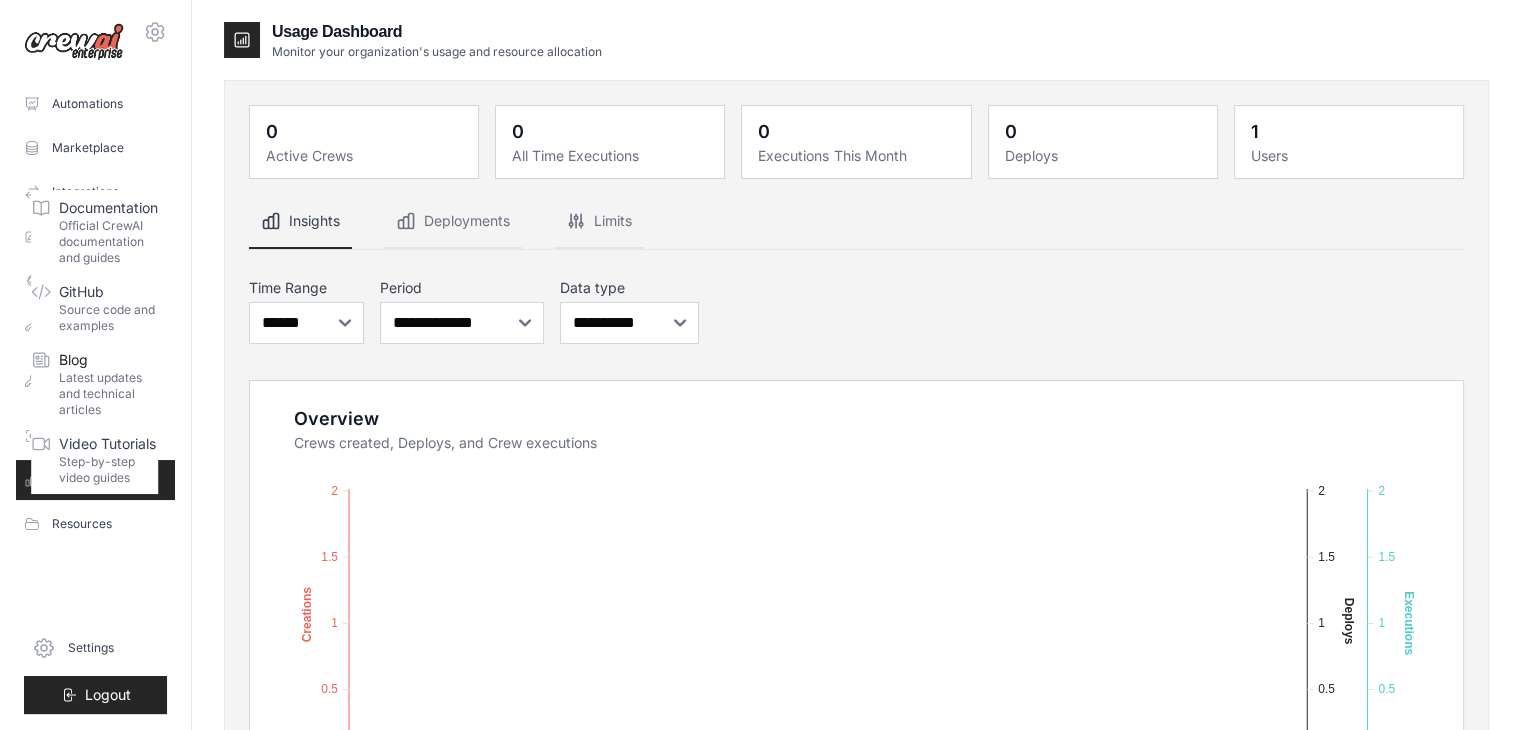click on "Latest updates and technical articles" at bounding box center (108, 394) 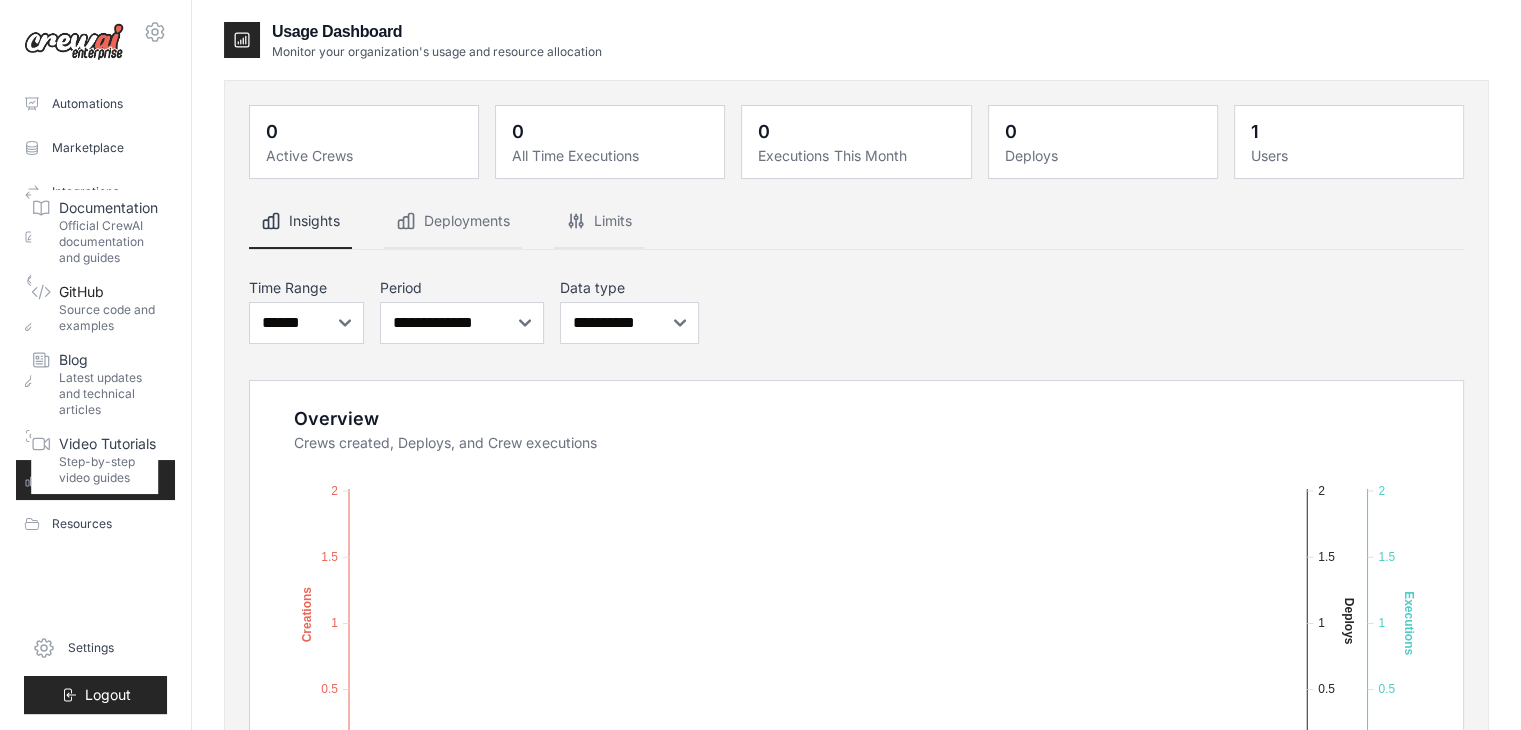 click on "Source code and examples" at bounding box center (108, 318) 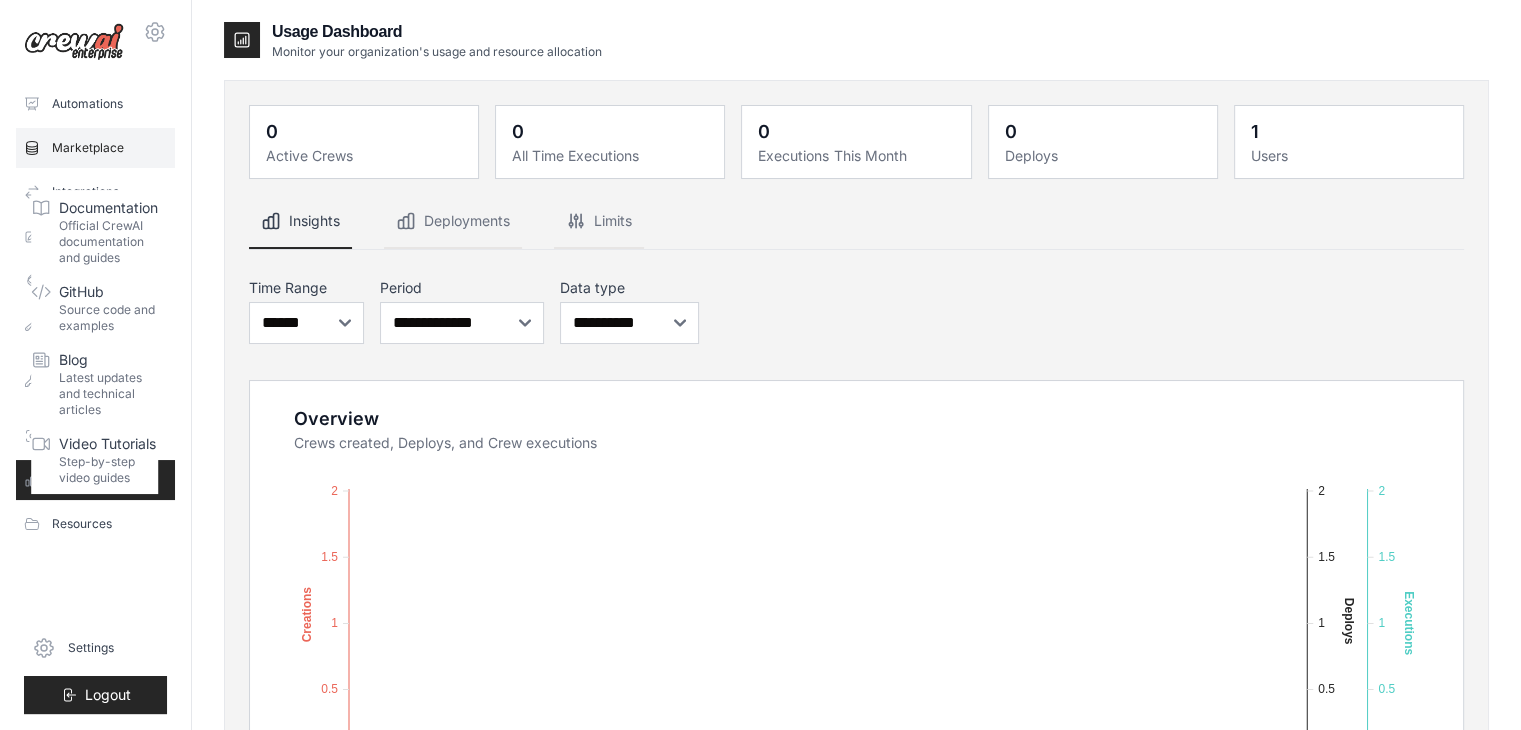 click on "Marketplace" at bounding box center (95, 148) 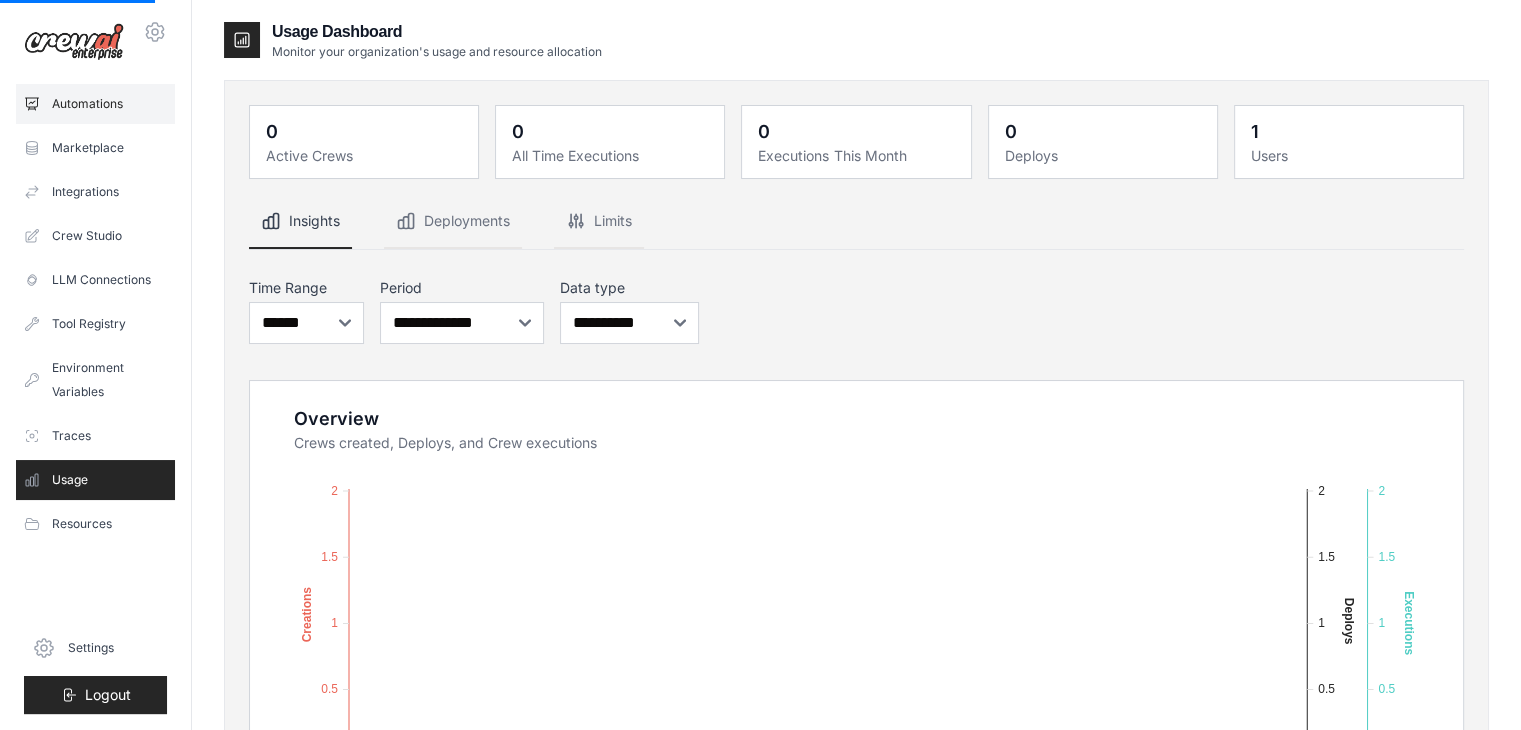 click on "Automations" at bounding box center (95, 104) 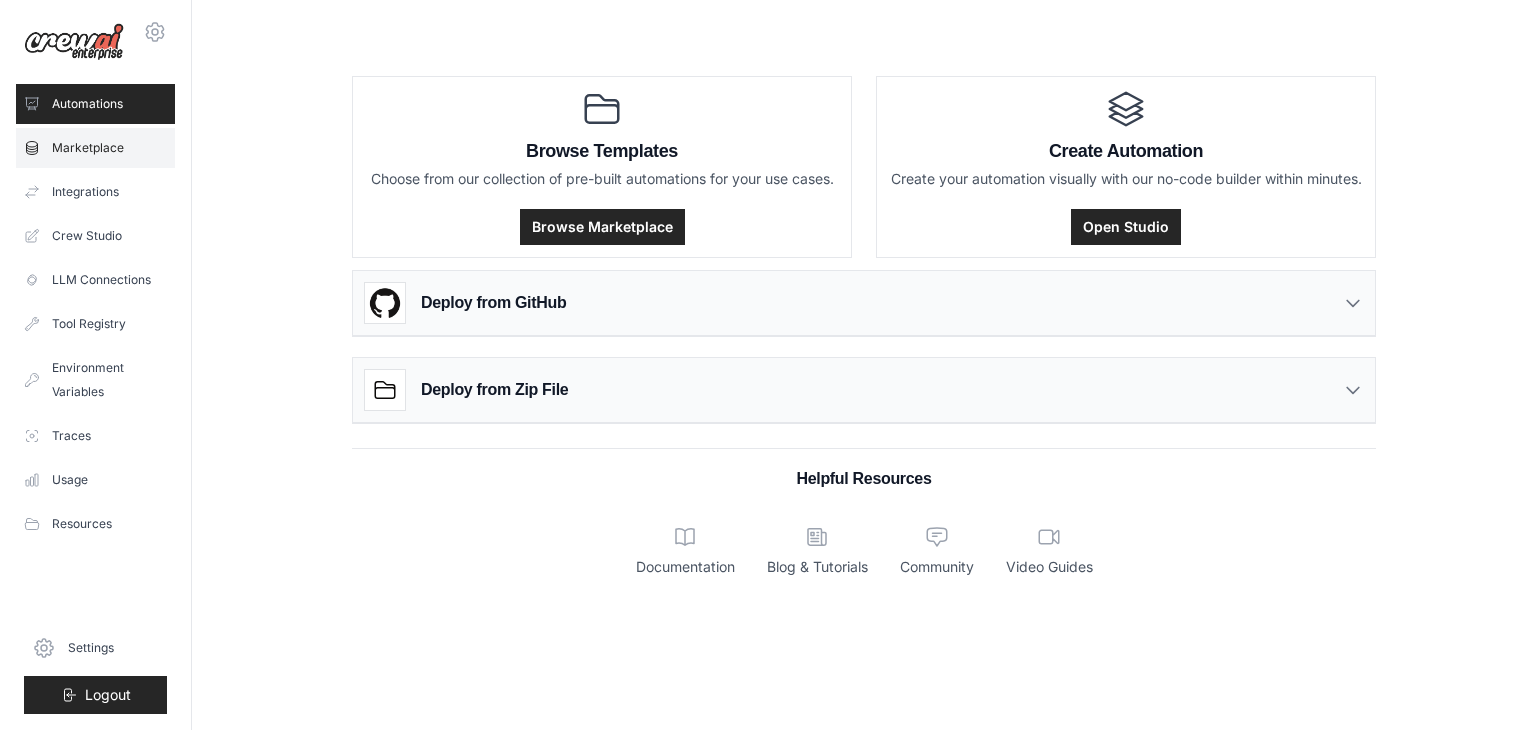 click on "Marketplace" at bounding box center (95, 148) 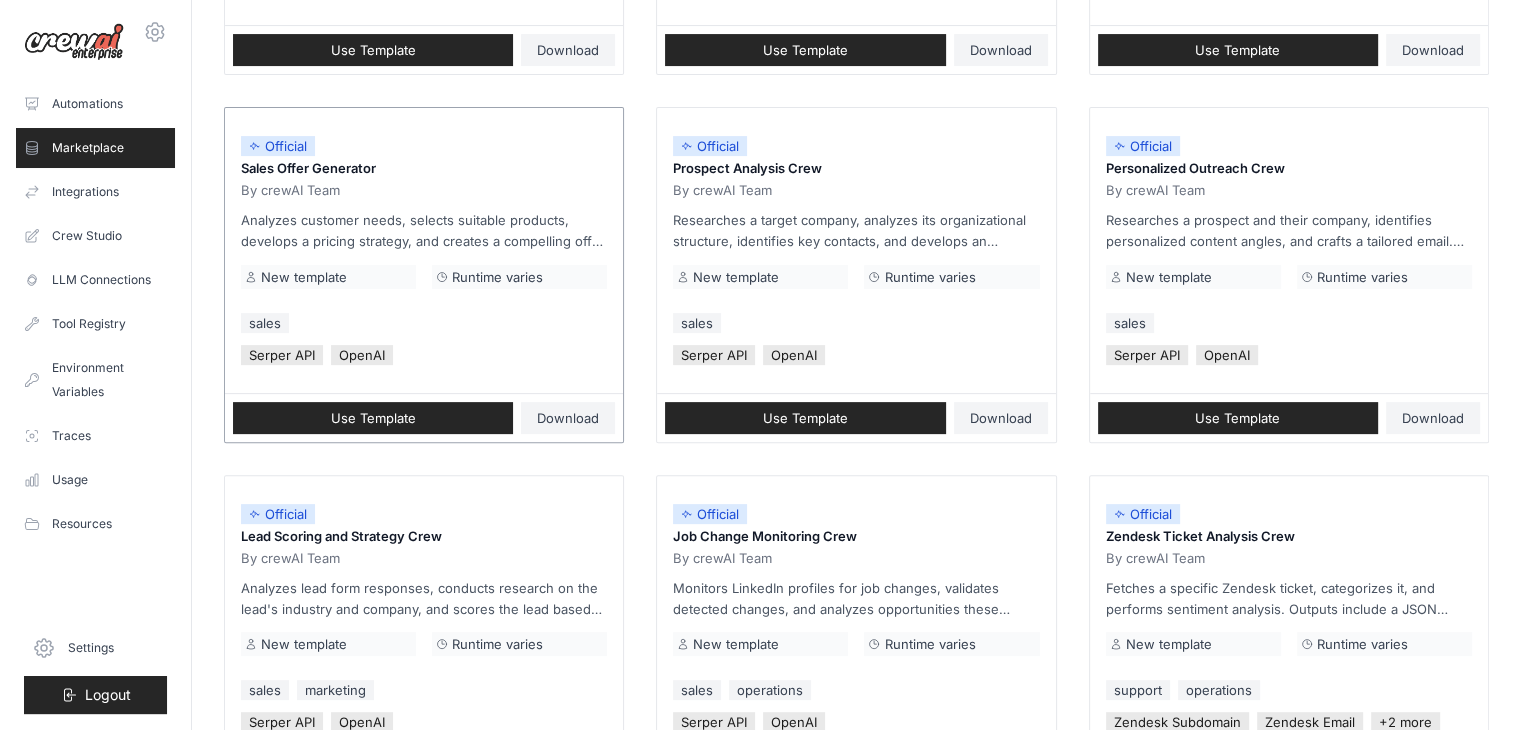 scroll, scrollTop: 1120, scrollLeft: 0, axis: vertical 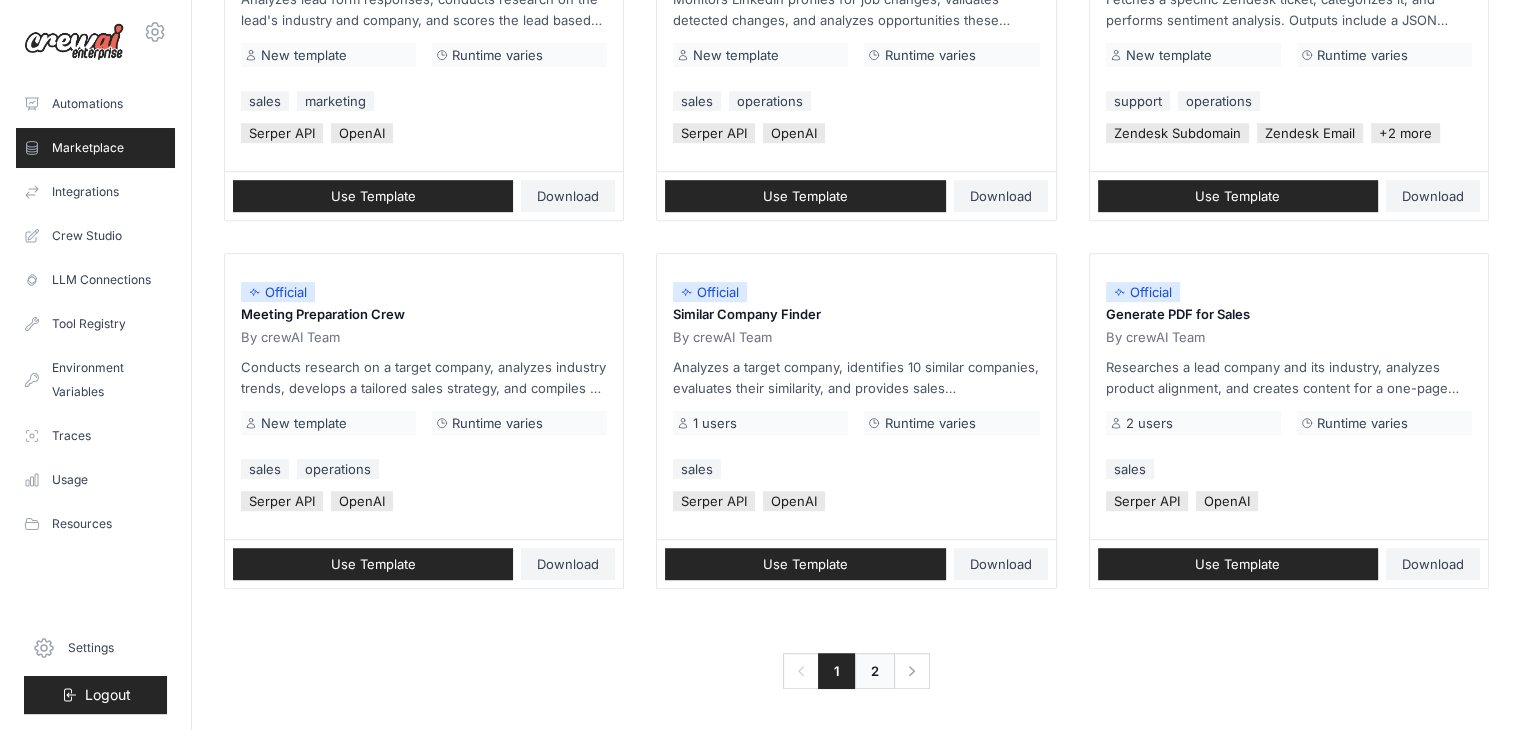 click on "2" at bounding box center [875, 671] 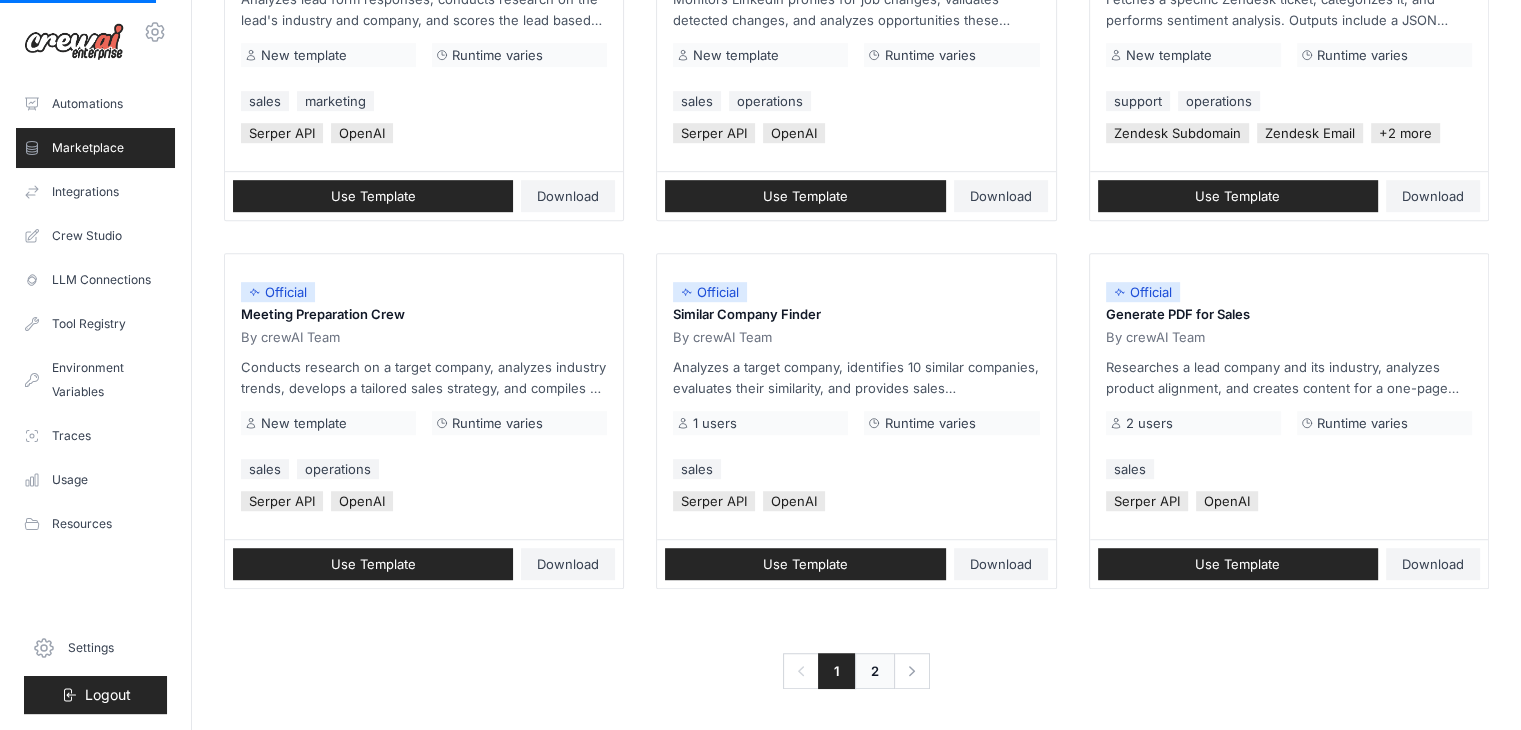 click on "2" at bounding box center (875, 671) 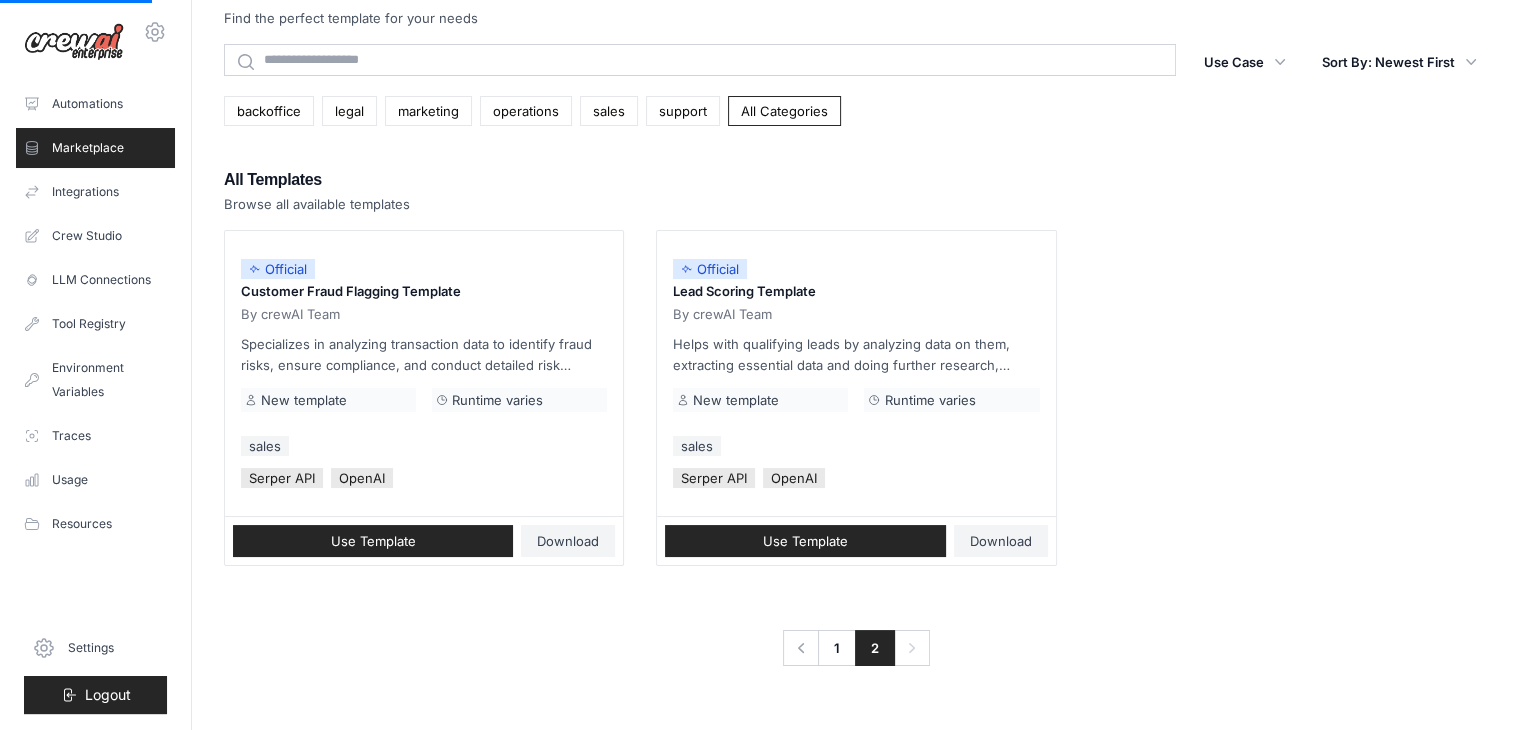 scroll, scrollTop: 0, scrollLeft: 0, axis: both 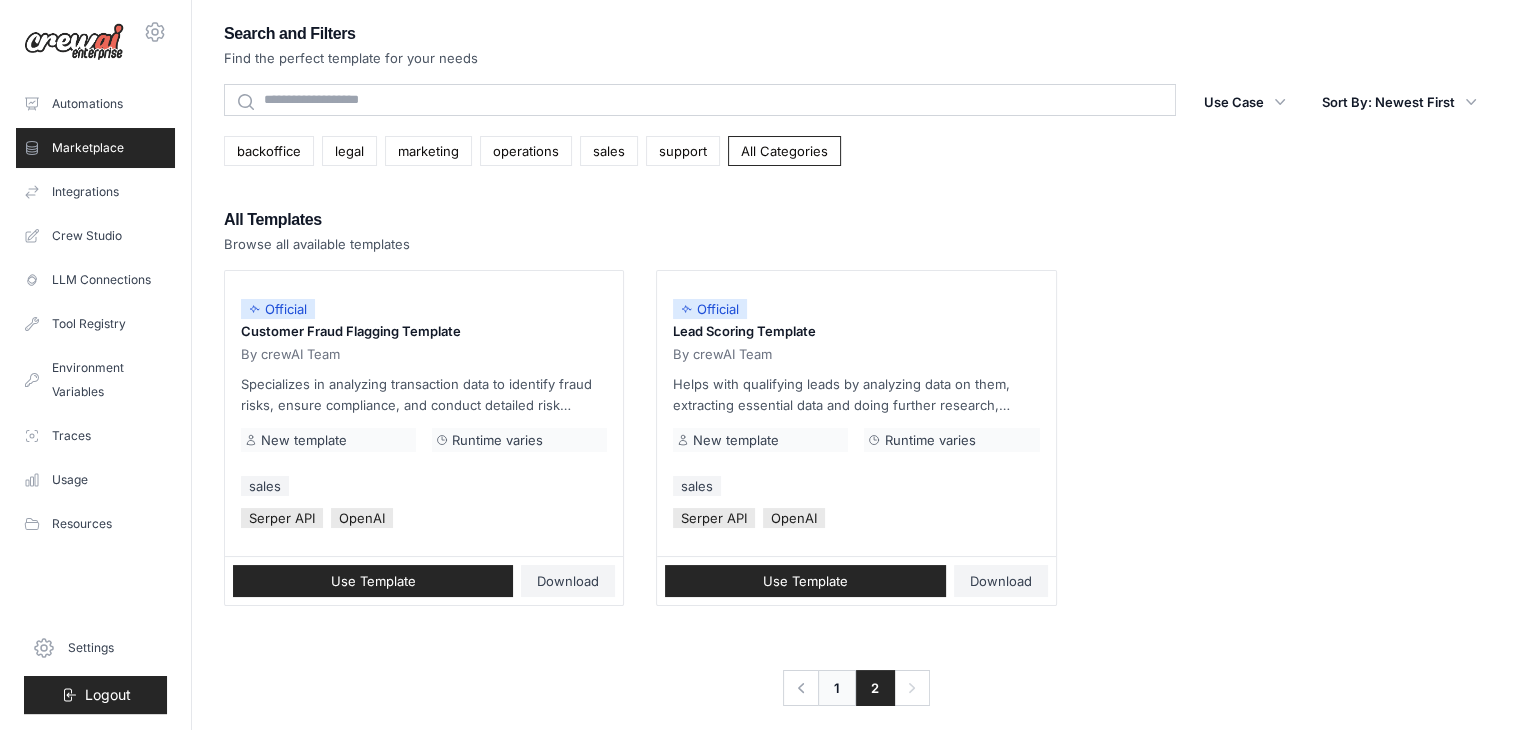 click on "1" at bounding box center (837, 688) 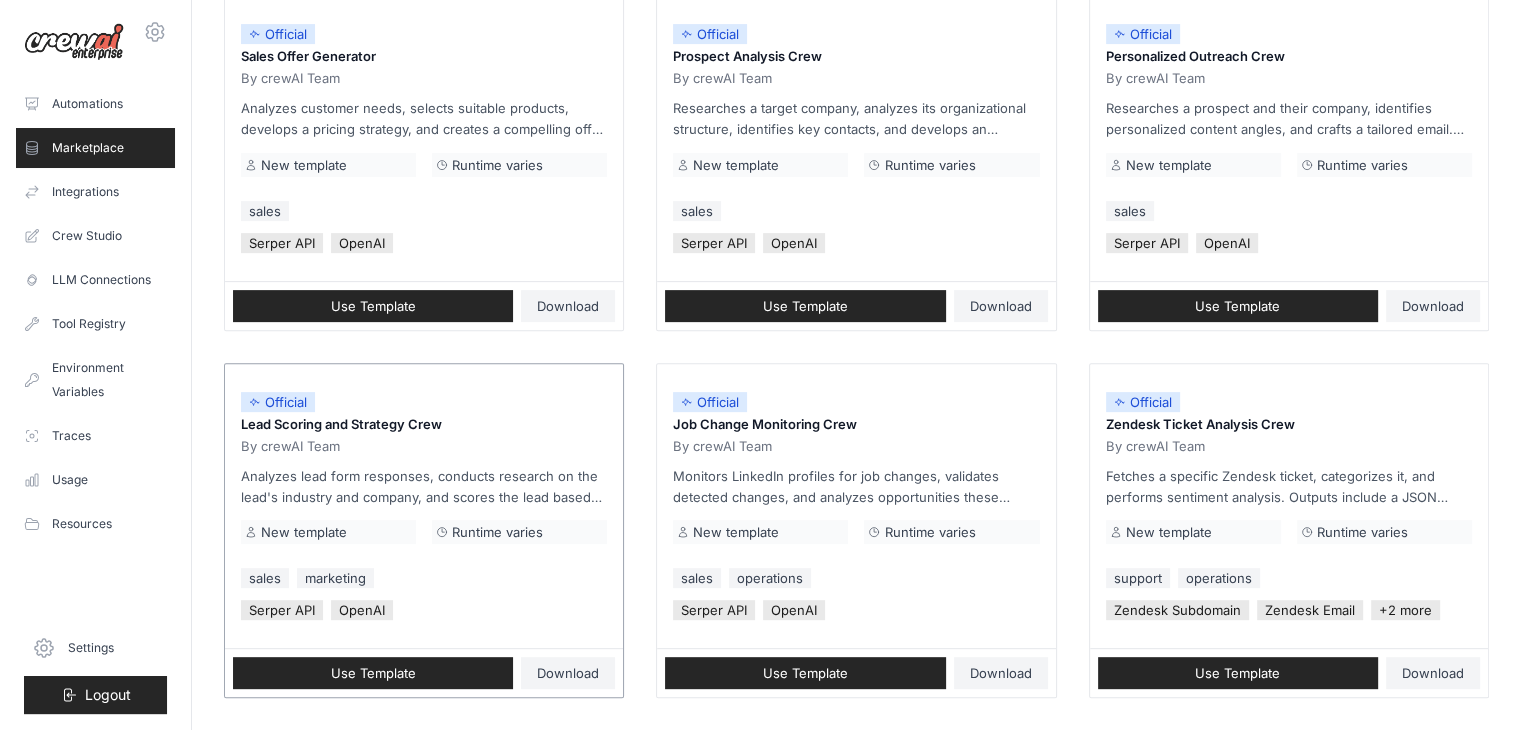 scroll, scrollTop: 641, scrollLeft: 0, axis: vertical 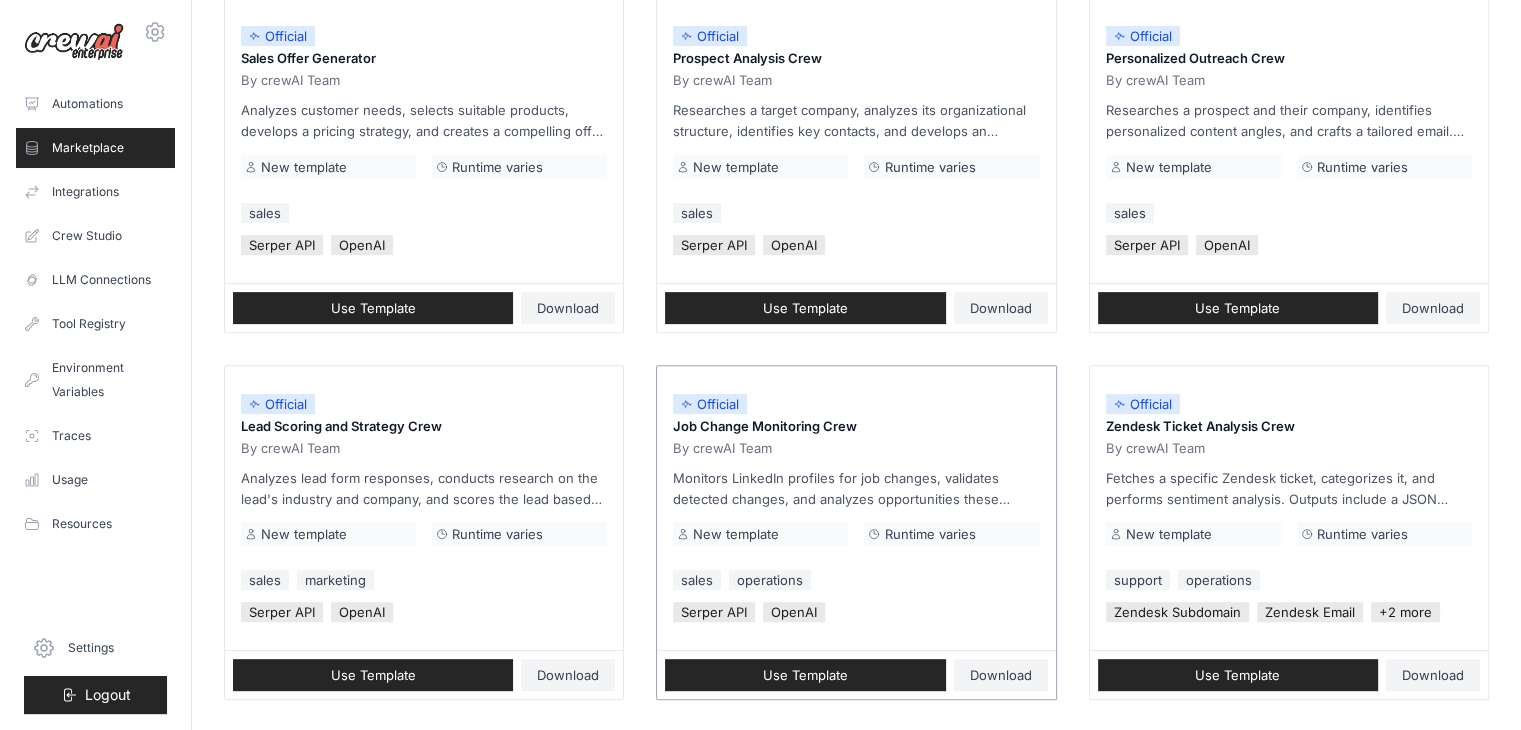 click on "Job Change Monitoring Crew" at bounding box center [856, 427] 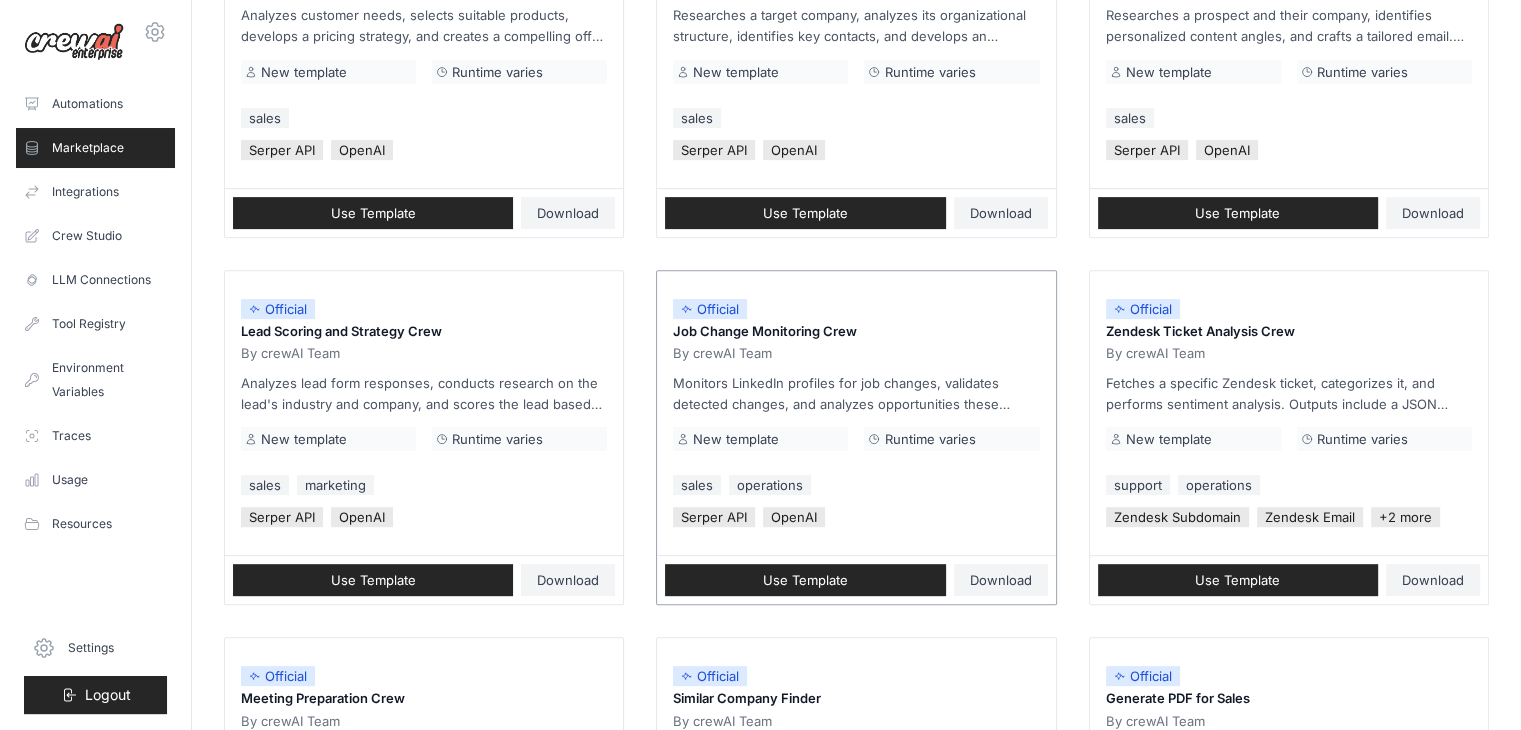 scroll, scrollTop: 737, scrollLeft: 0, axis: vertical 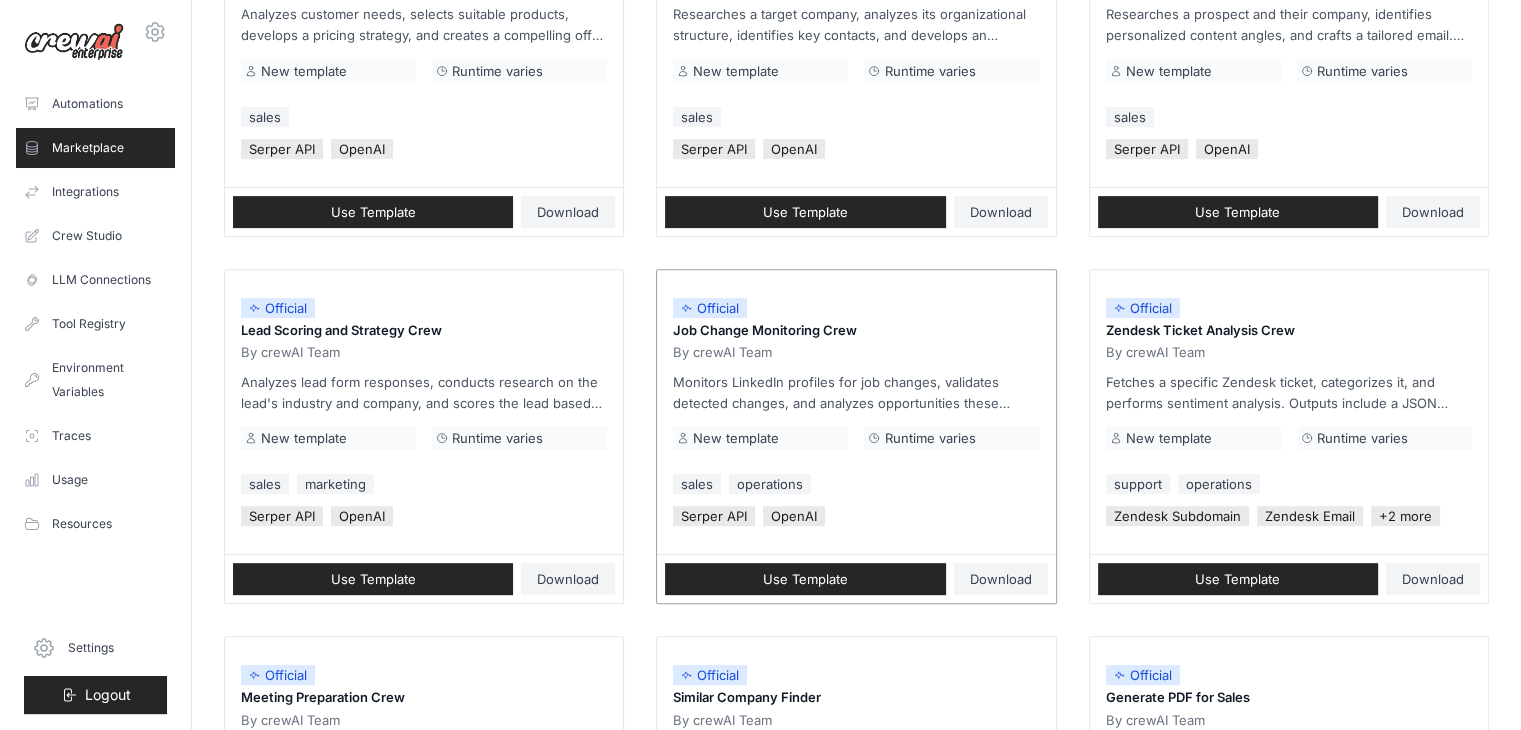 drag, startPoint x: 814, startPoint y: 481, endPoint x: 740, endPoint y: 405, distance: 106.07545 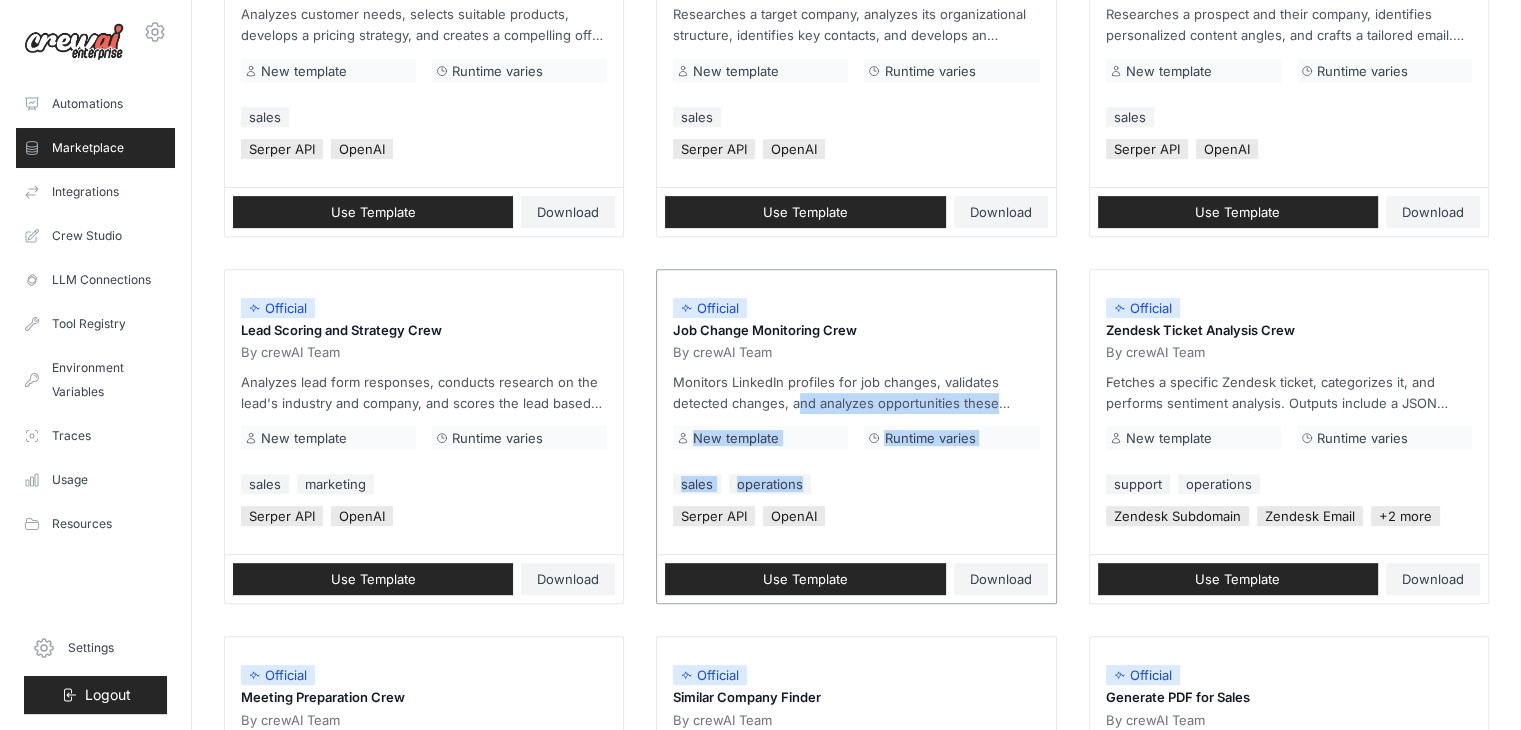 click on "Monitors LinkedIn profiles for job changes, validates detected changes, and analyzes opportunities these changes present for selling the product. Outputs include a list of validated job changes and actionable recommendations for the sales team to leverage these changes in their outreach." at bounding box center (856, 393) 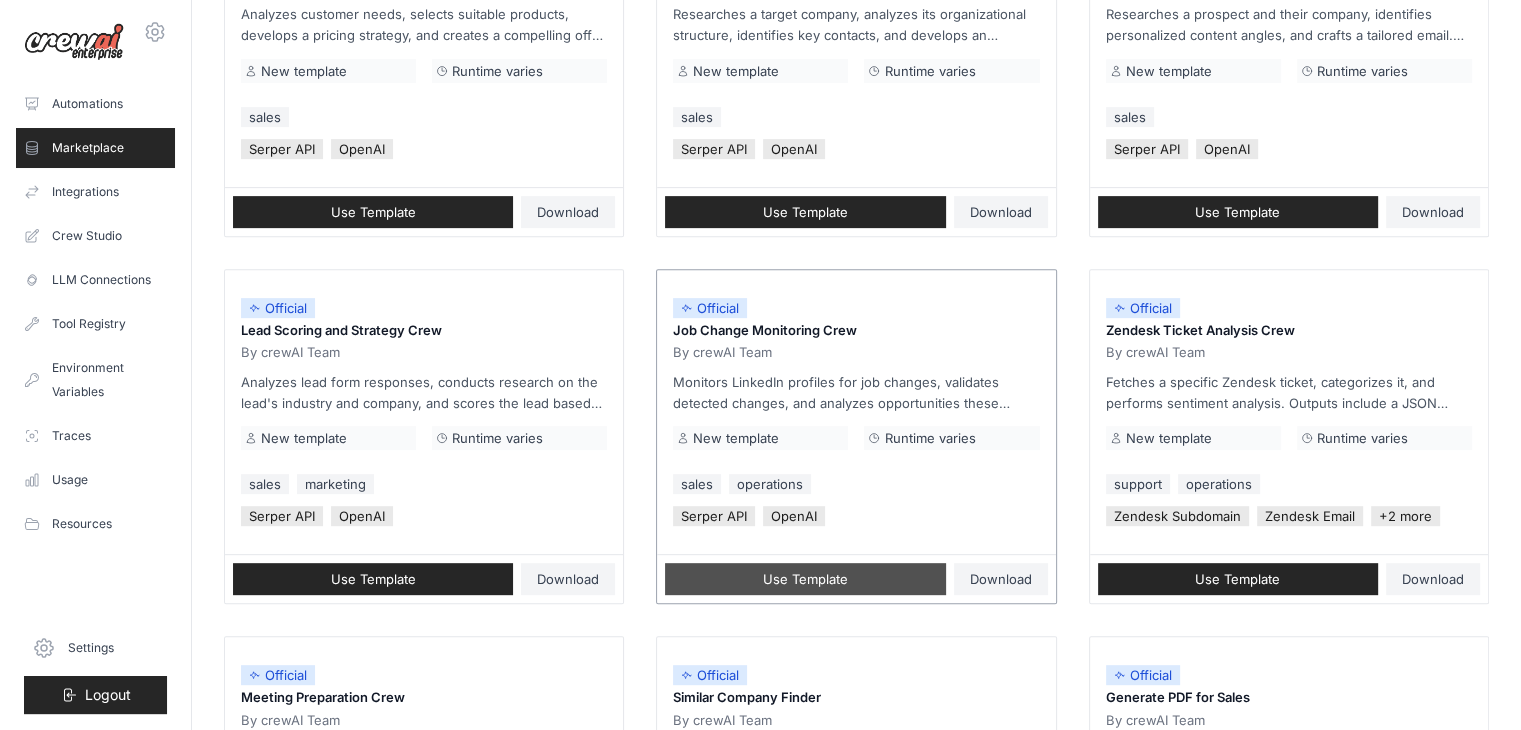 click on "Use Template" at bounding box center [805, 579] 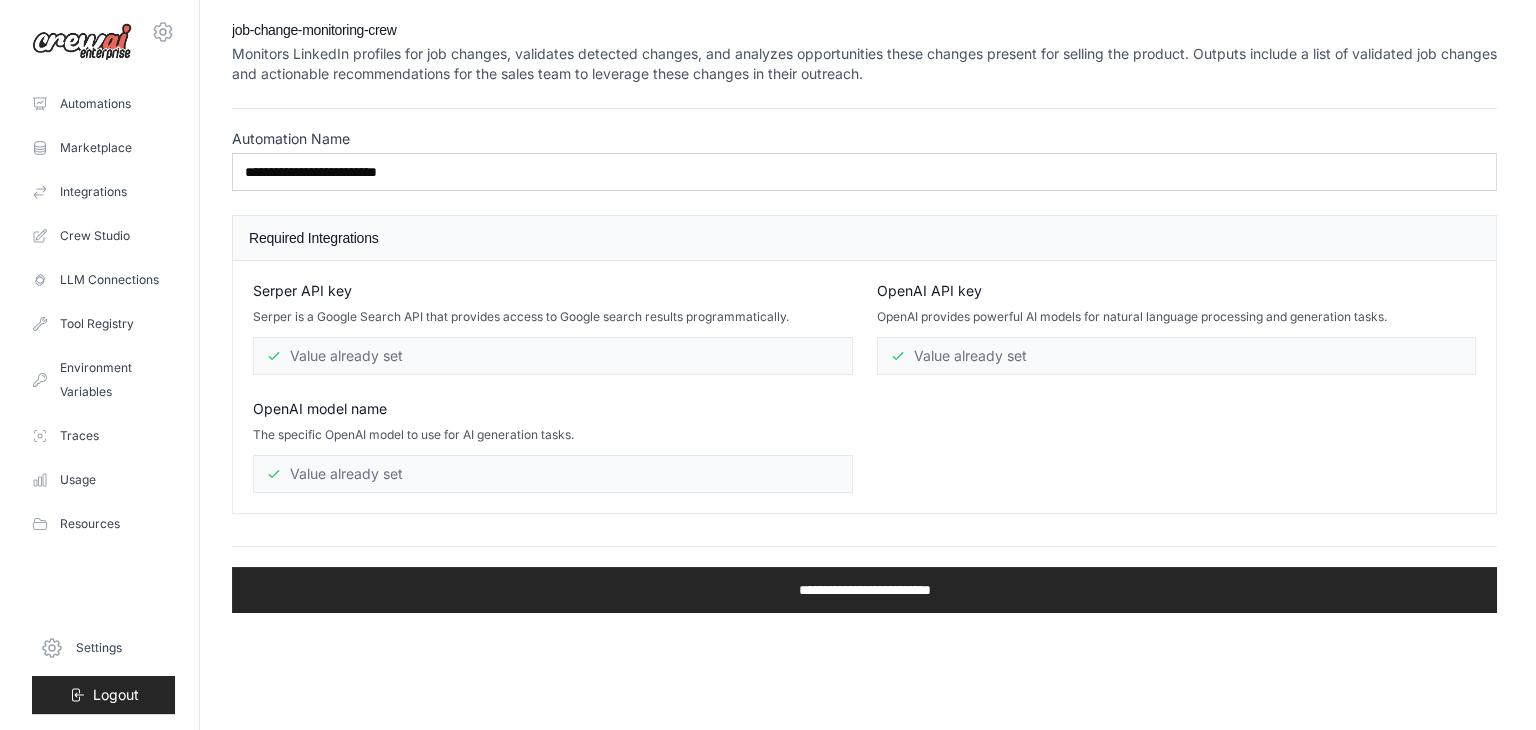scroll, scrollTop: 0, scrollLeft: 0, axis: both 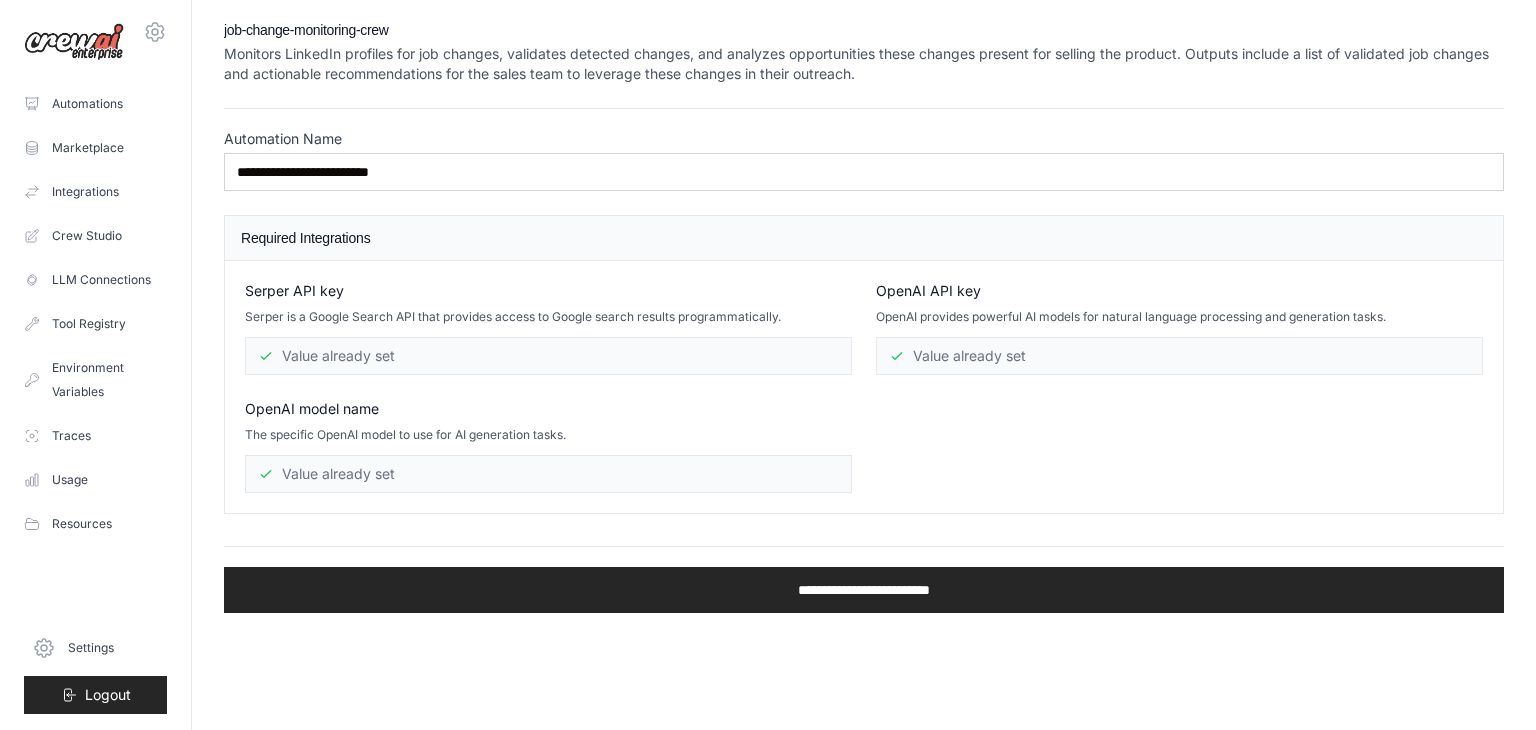click on "Value already set" at bounding box center (548, 356) 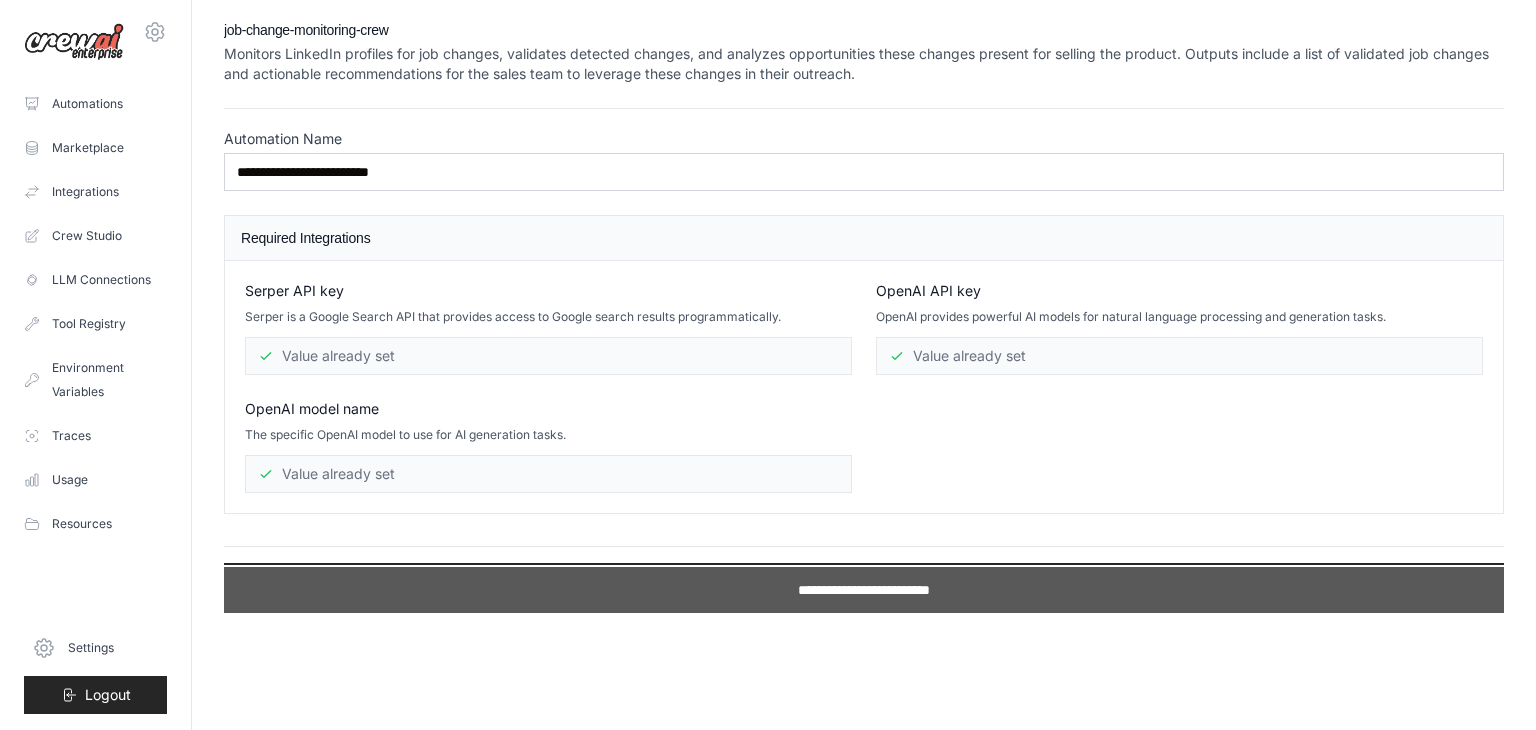 click on "**********" at bounding box center (864, 590) 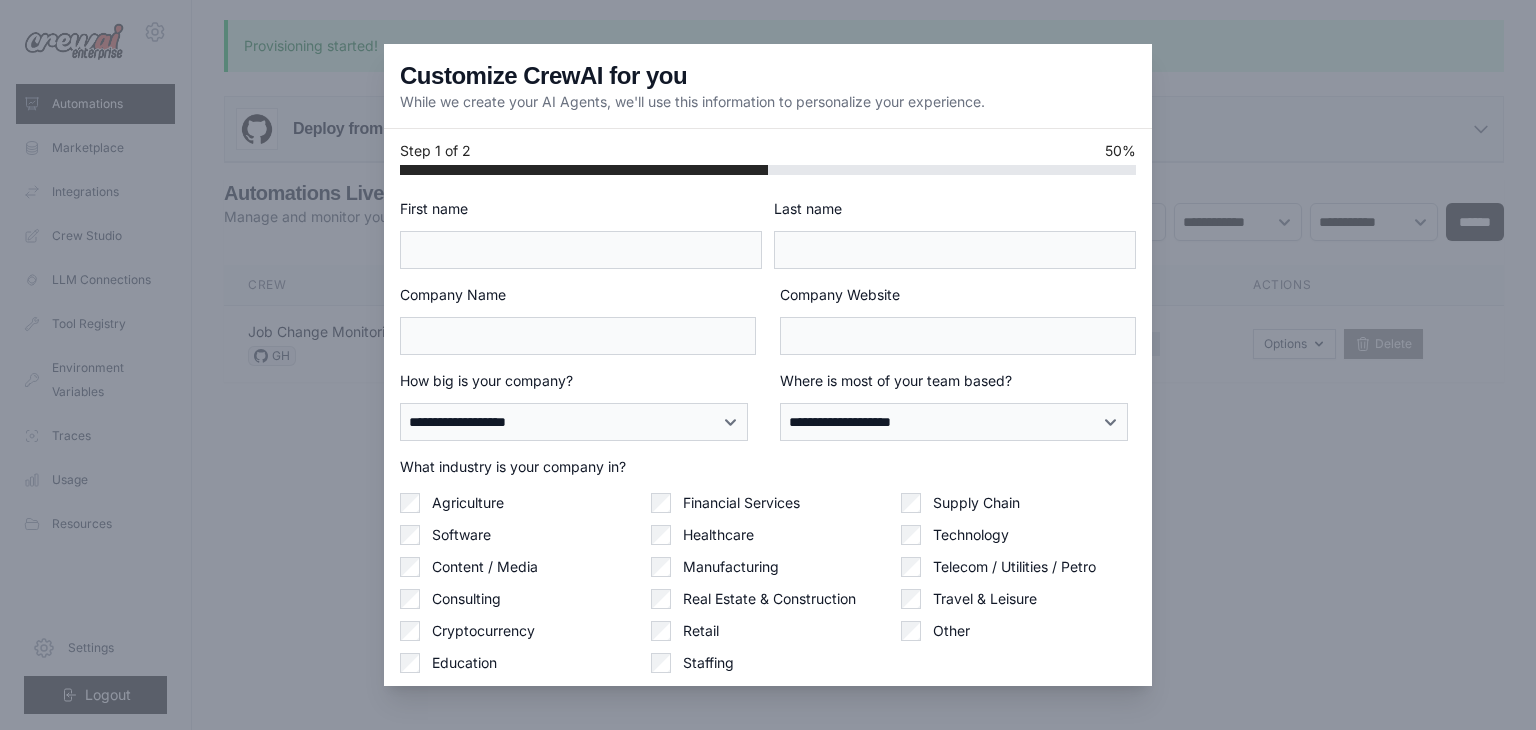 drag, startPoint x: 616, startPoint y: 228, endPoint x: 616, endPoint y: 244, distance: 16 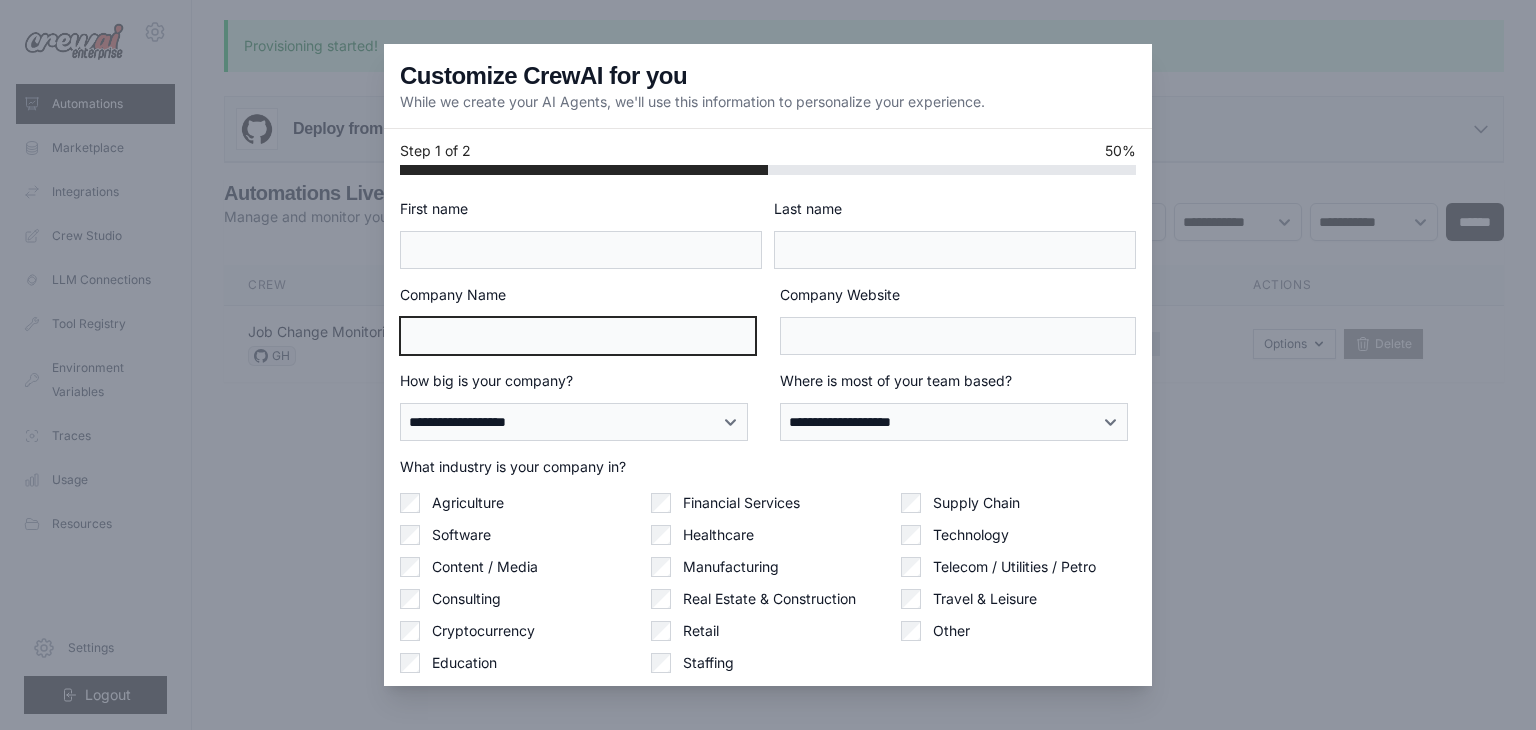 click on "Company Name" at bounding box center (578, 336) 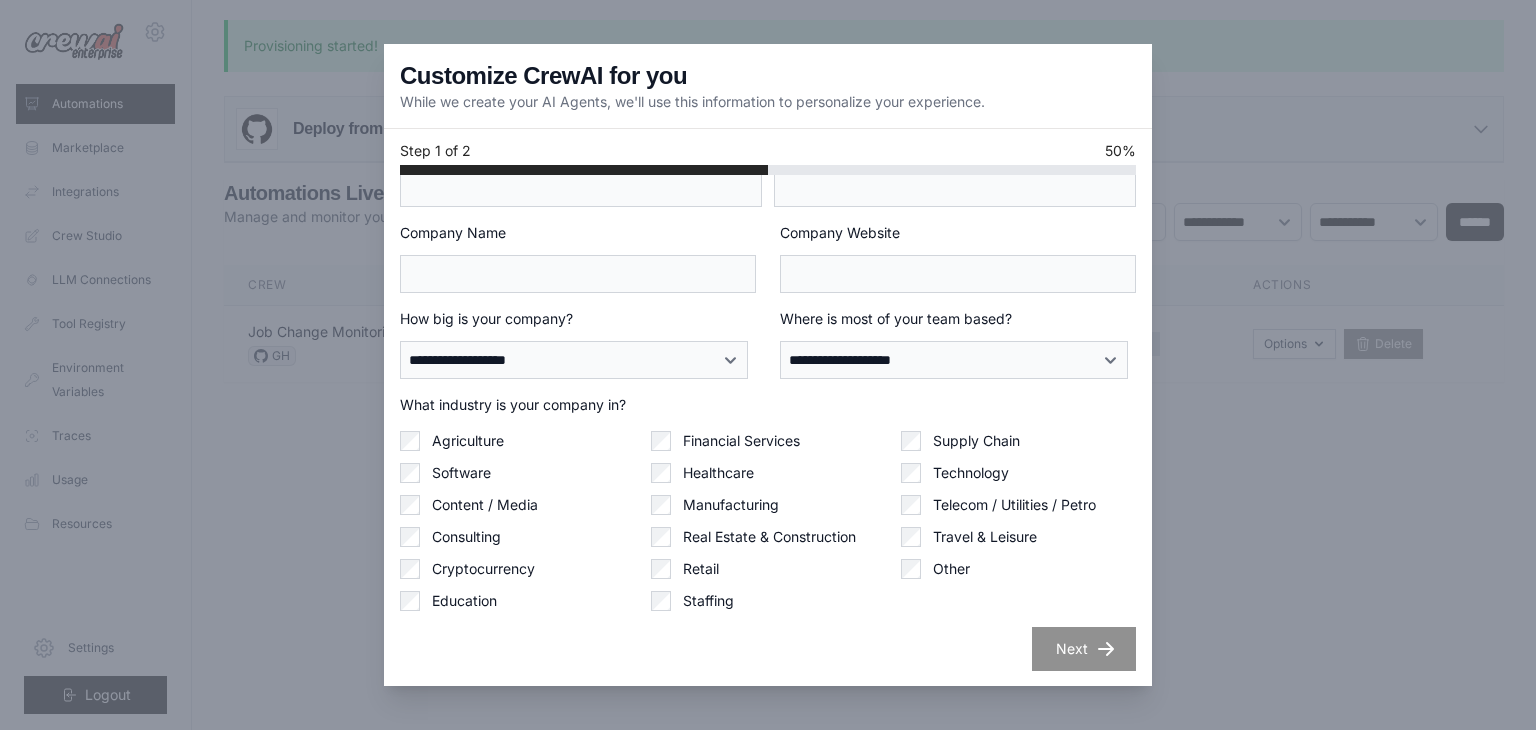 drag, startPoint x: 664, startPoint y: 338, endPoint x: 656, endPoint y: 358, distance: 21.540659 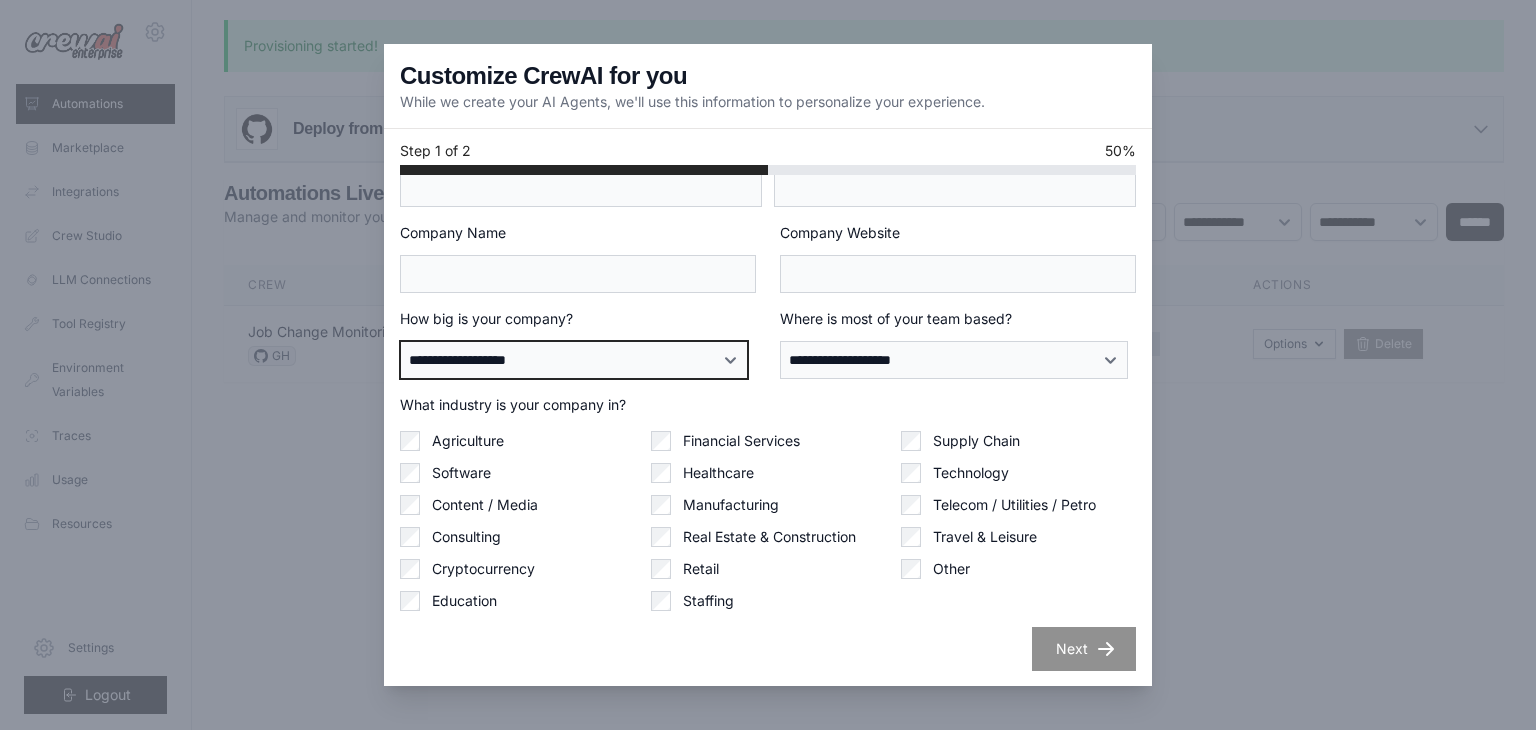 click on "**********" at bounding box center (574, 360) 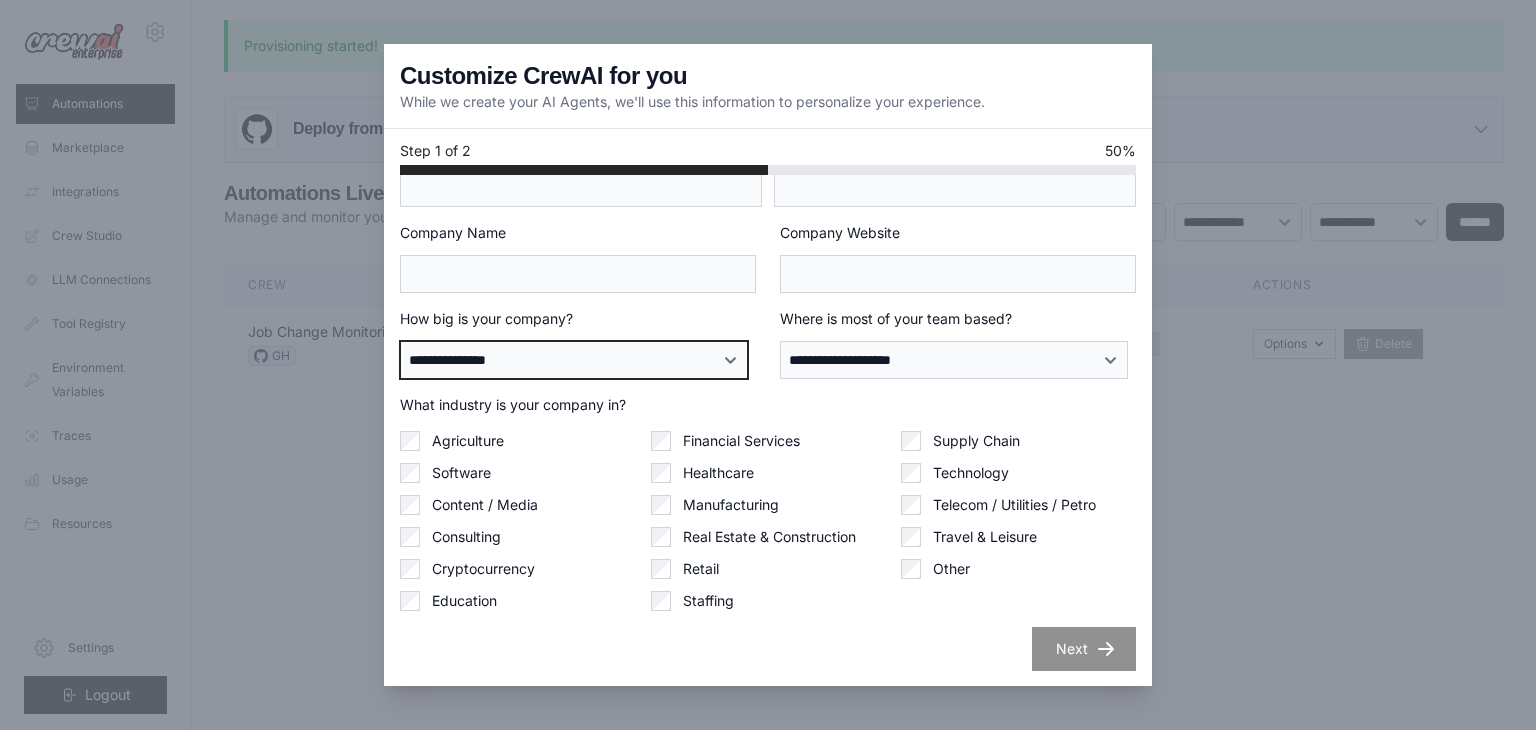 click on "**********" at bounding box center (574, 360) 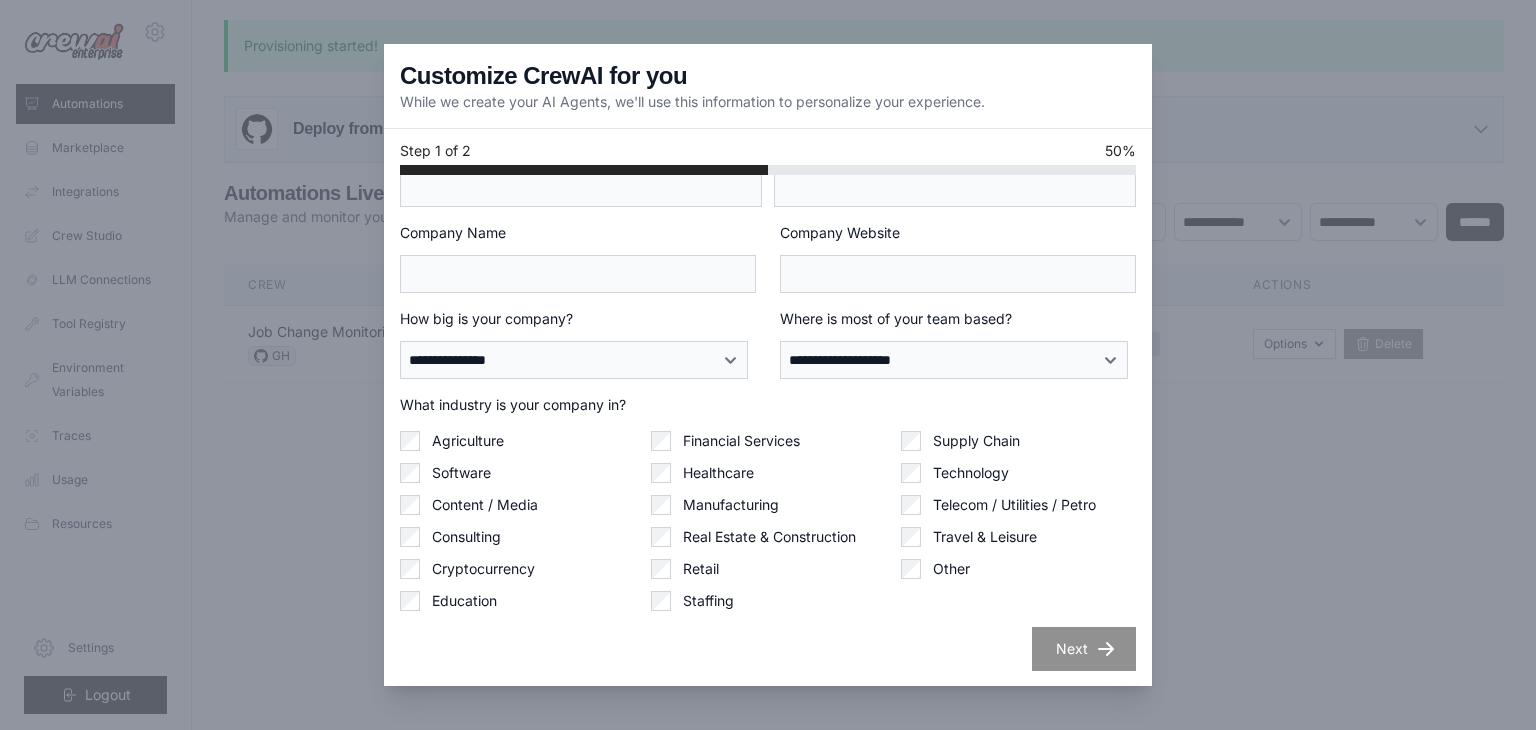 click on "**********" at bounding box center [958, 344] 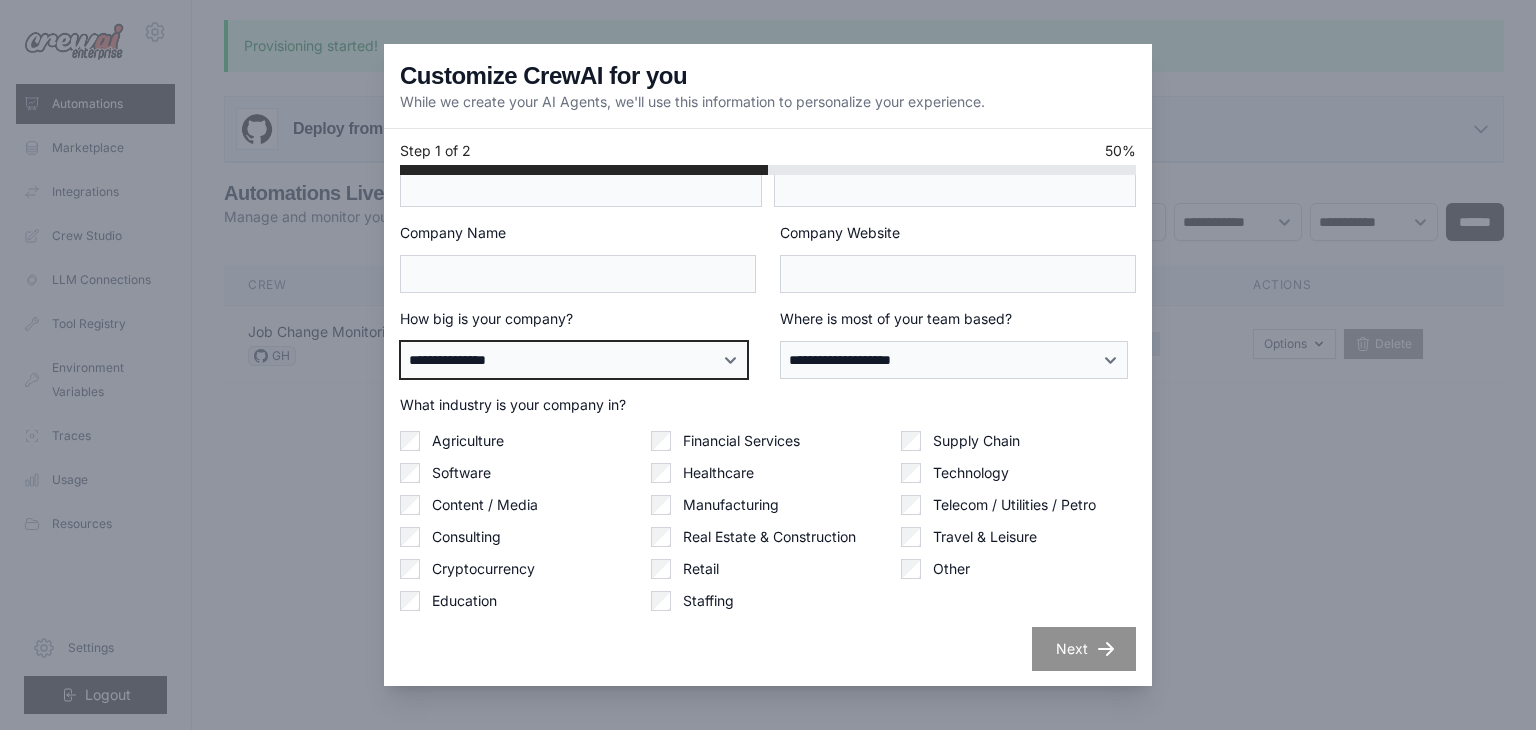 click on "**********" at bounding box center (574, 360) 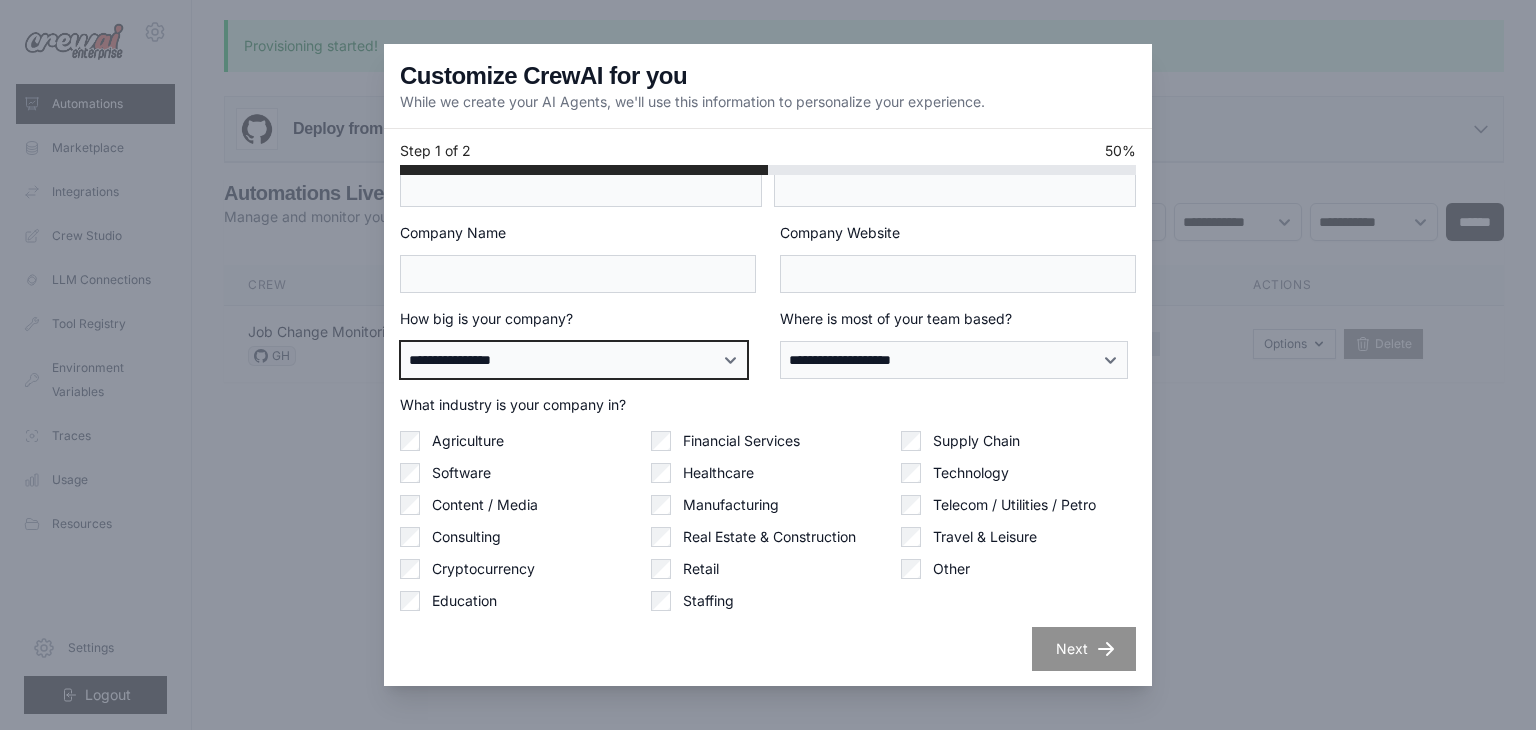 click on "**********" at bounding box center [574, 360] 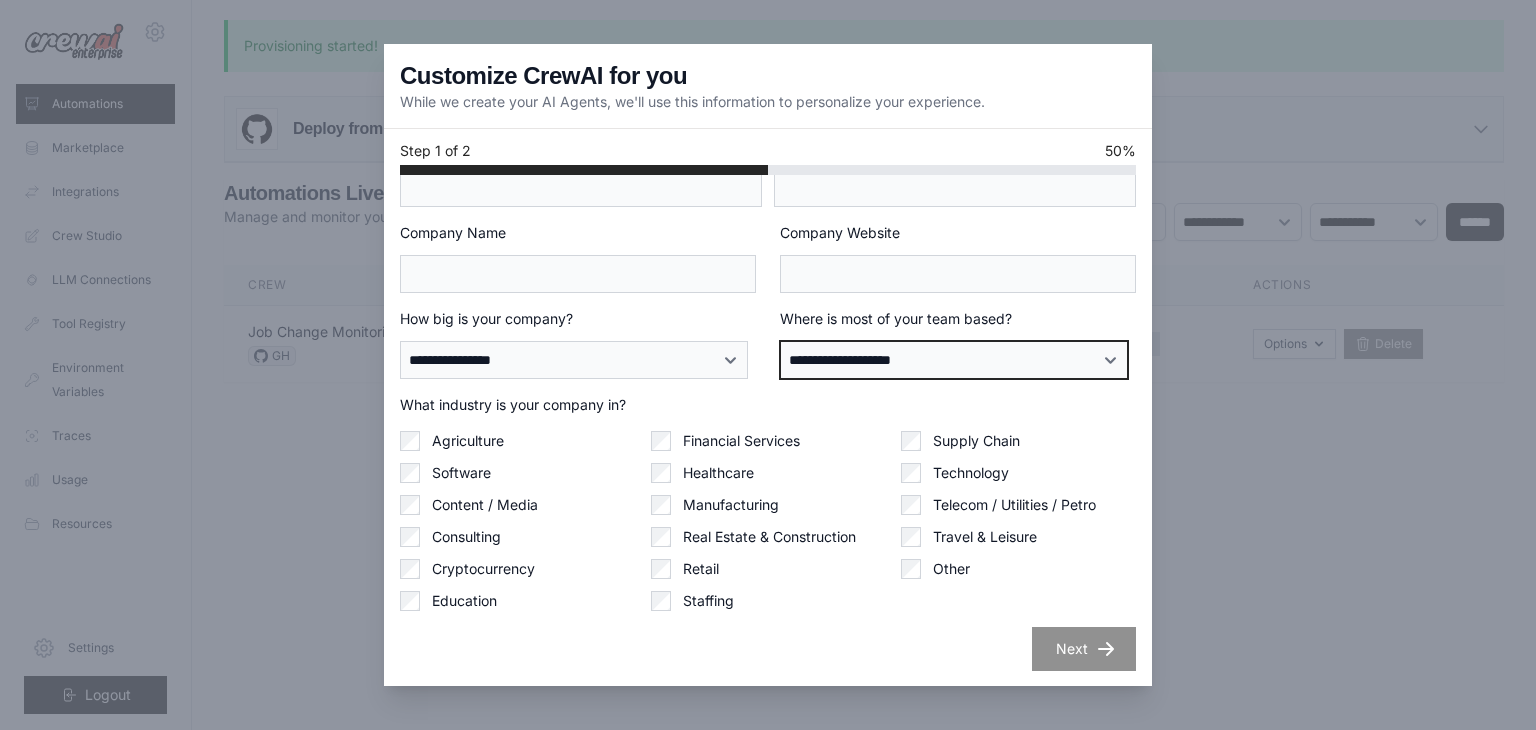 click on "**********" at bounding box center [954, 360] 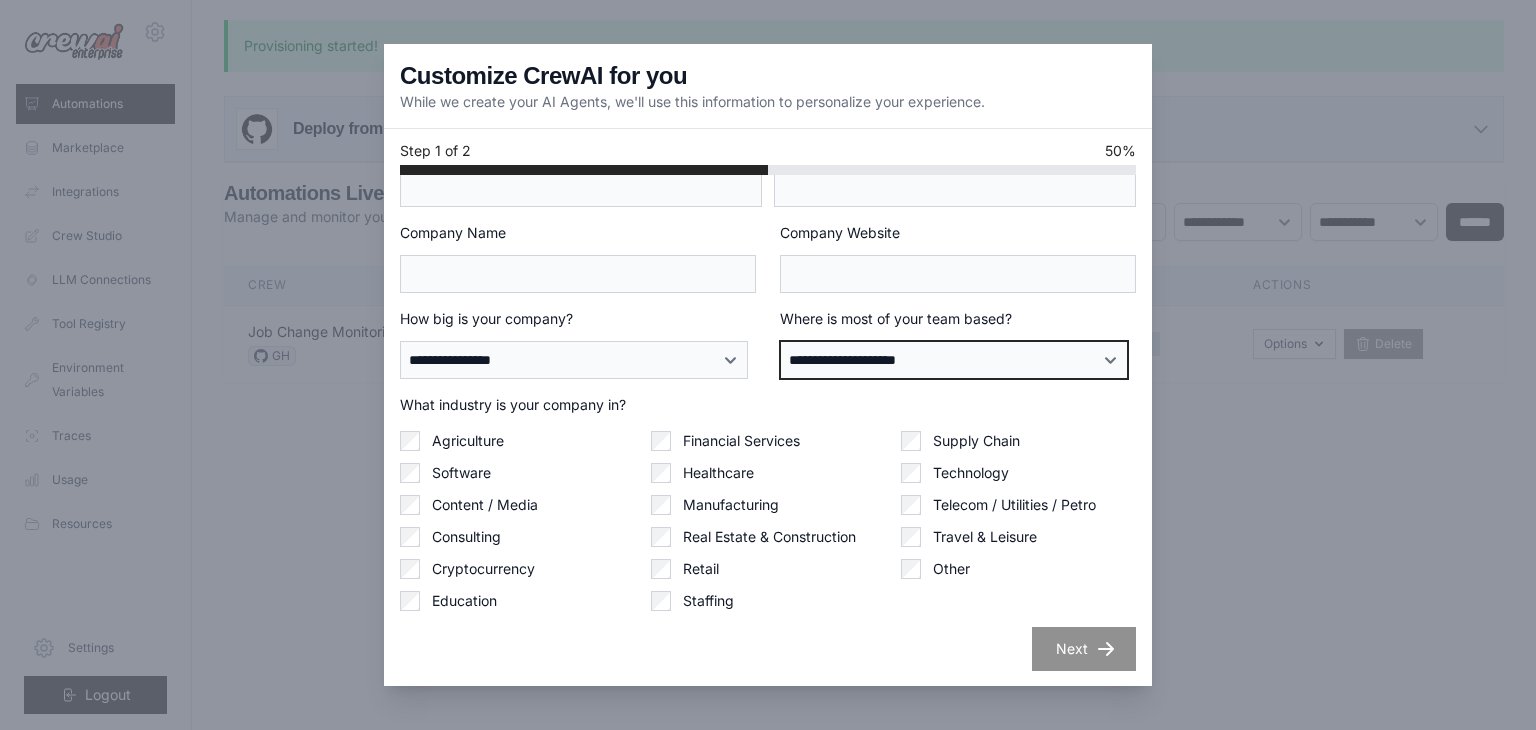 click on "**********" at bounding box center [954, 360] 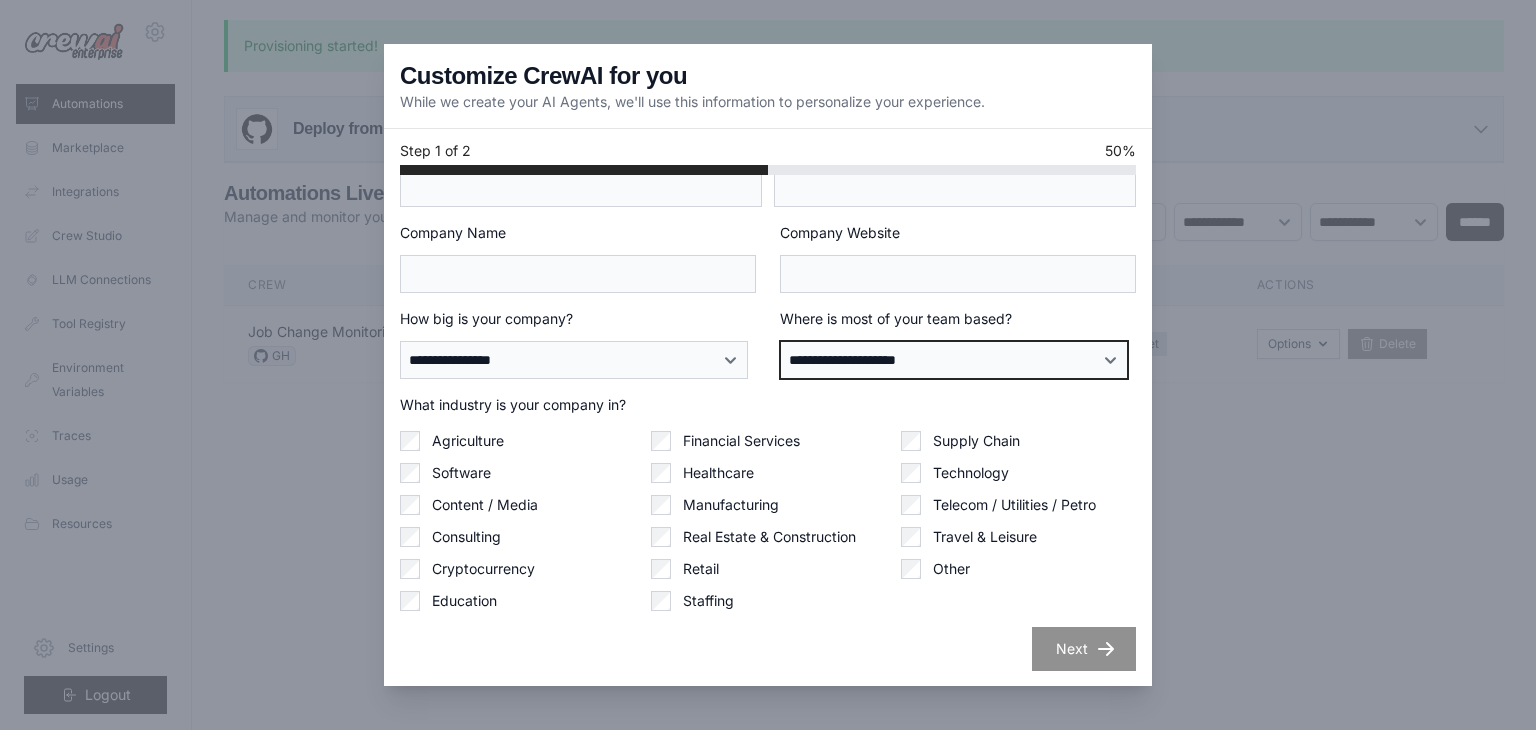 scroll, scrollTop: 0, scrollLeft: 0, axis: both 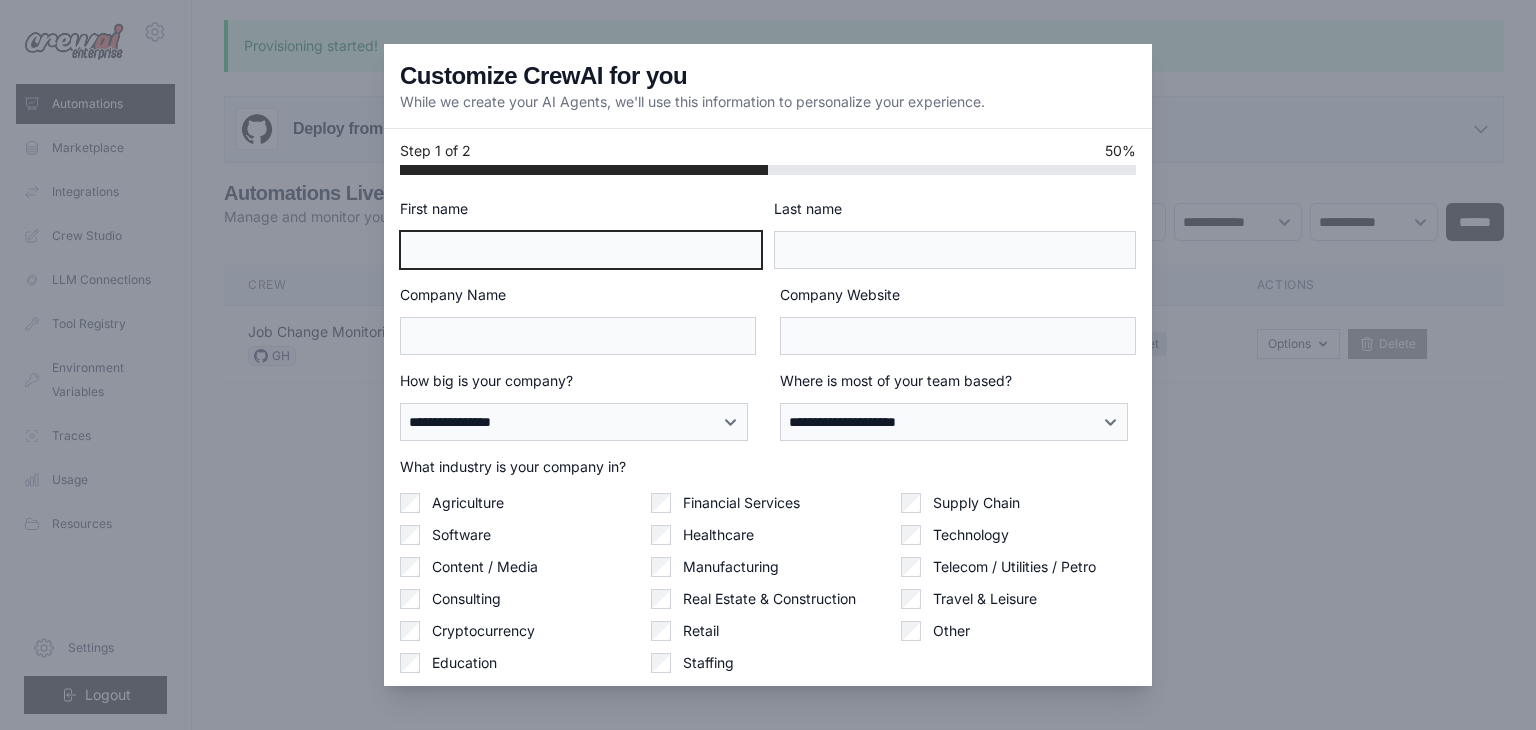 click on "First name" at bounding box center [581, 250] 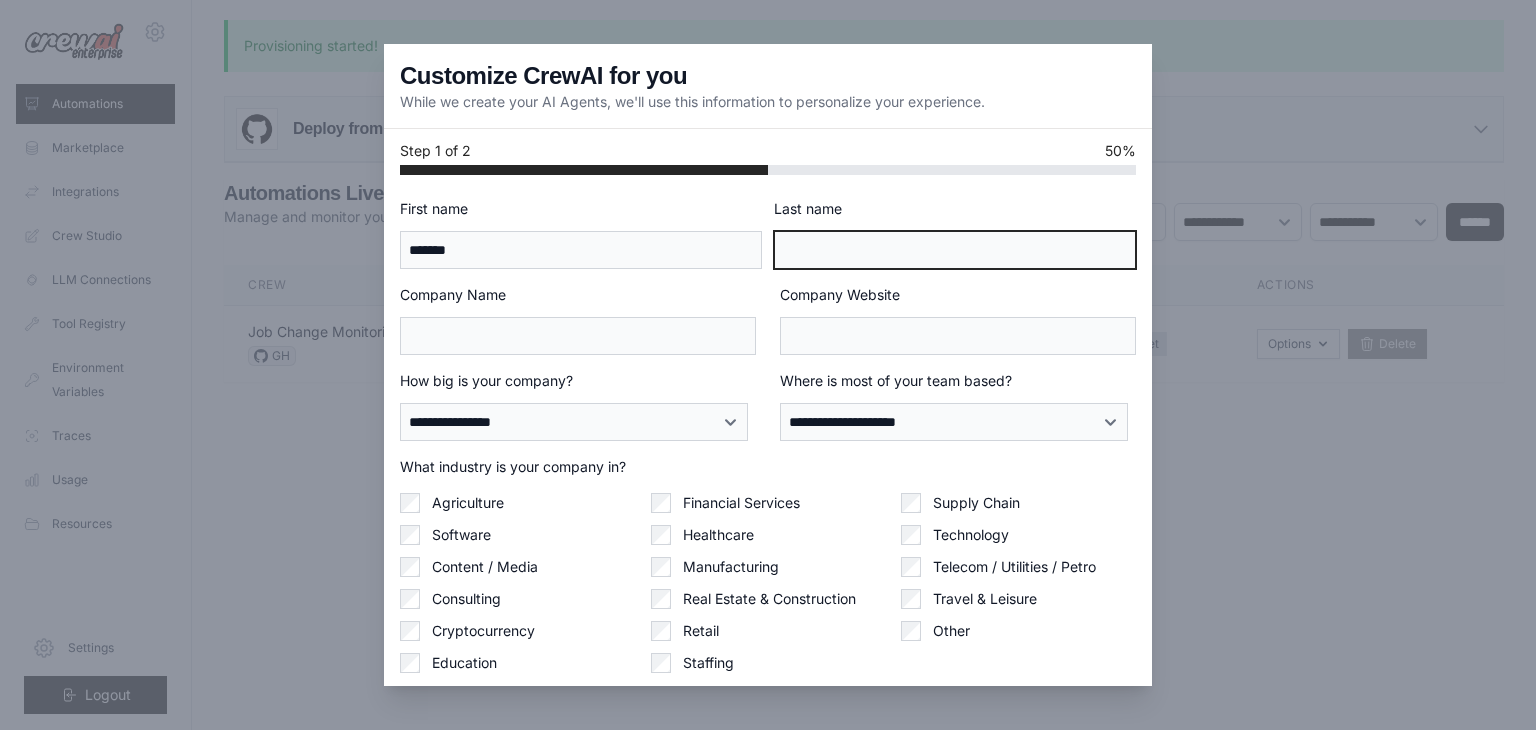 type on "*******" 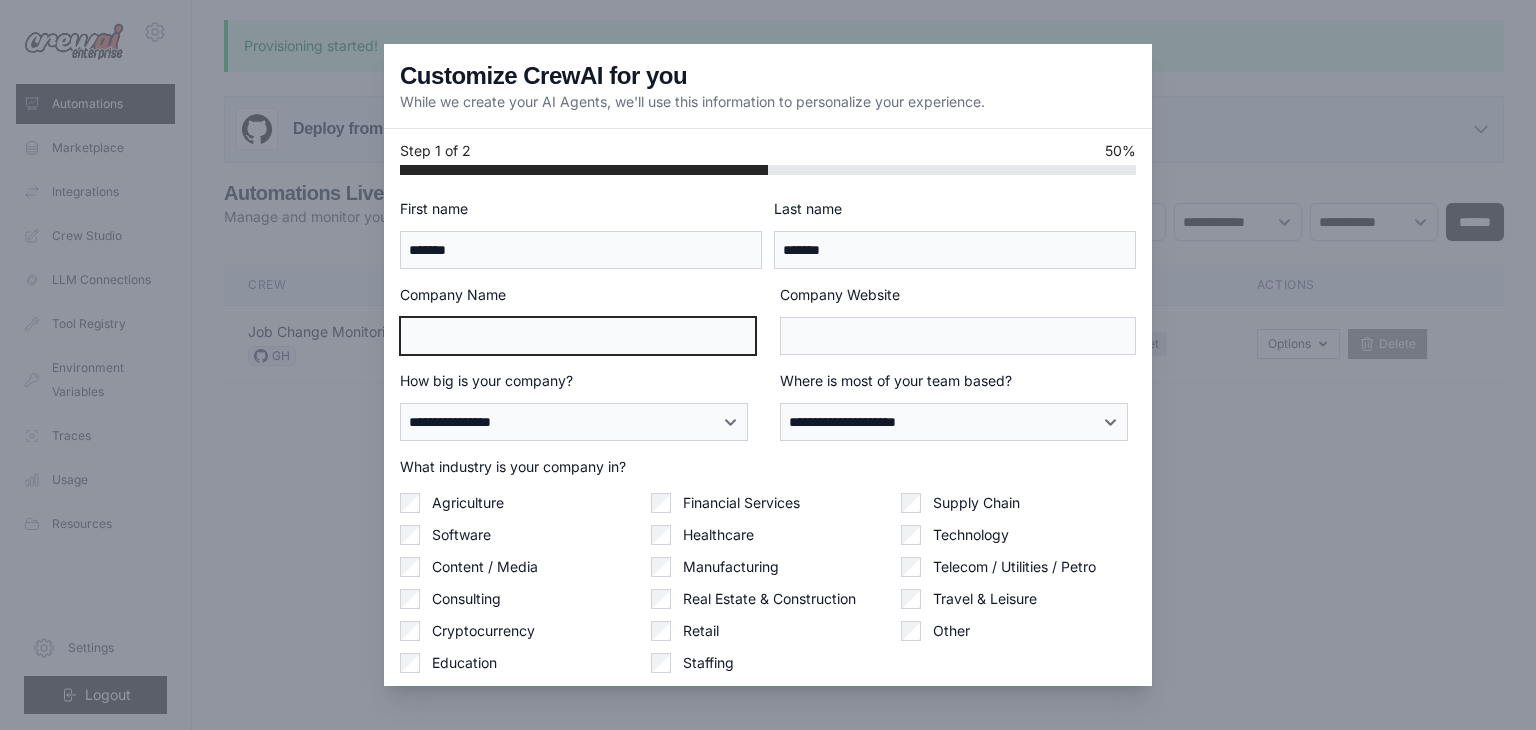 type on "******" 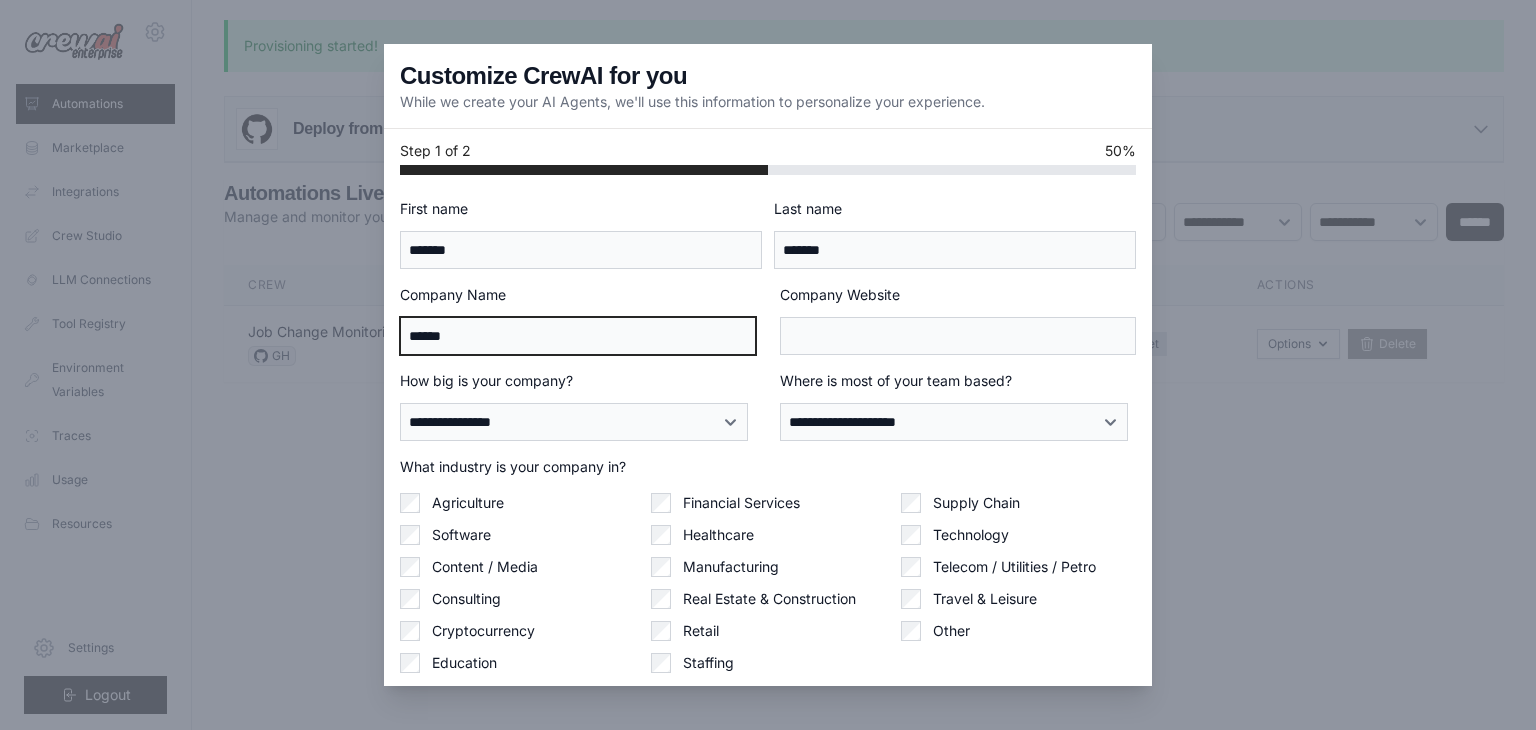 type on "******" 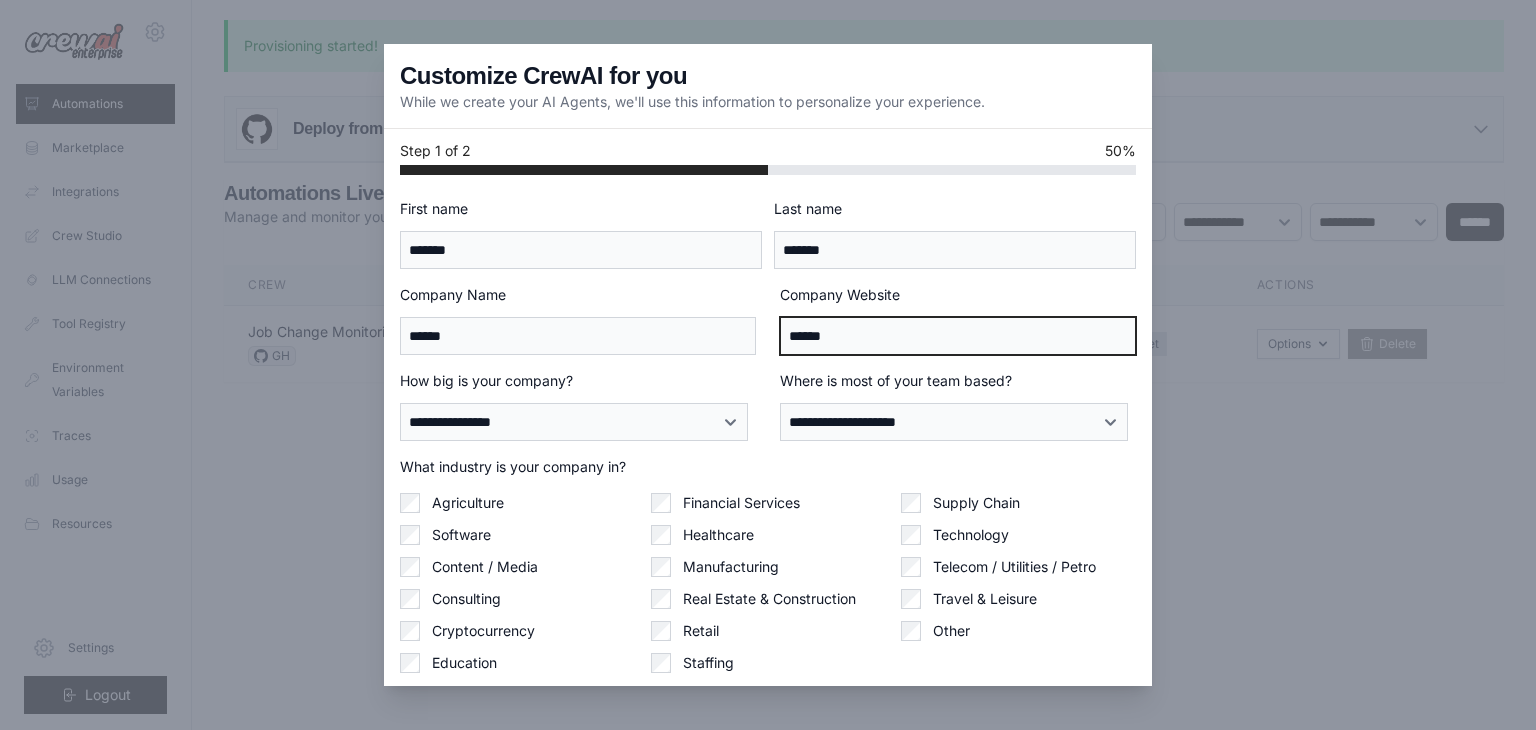 click on "******" at bounding box center [958, 336] 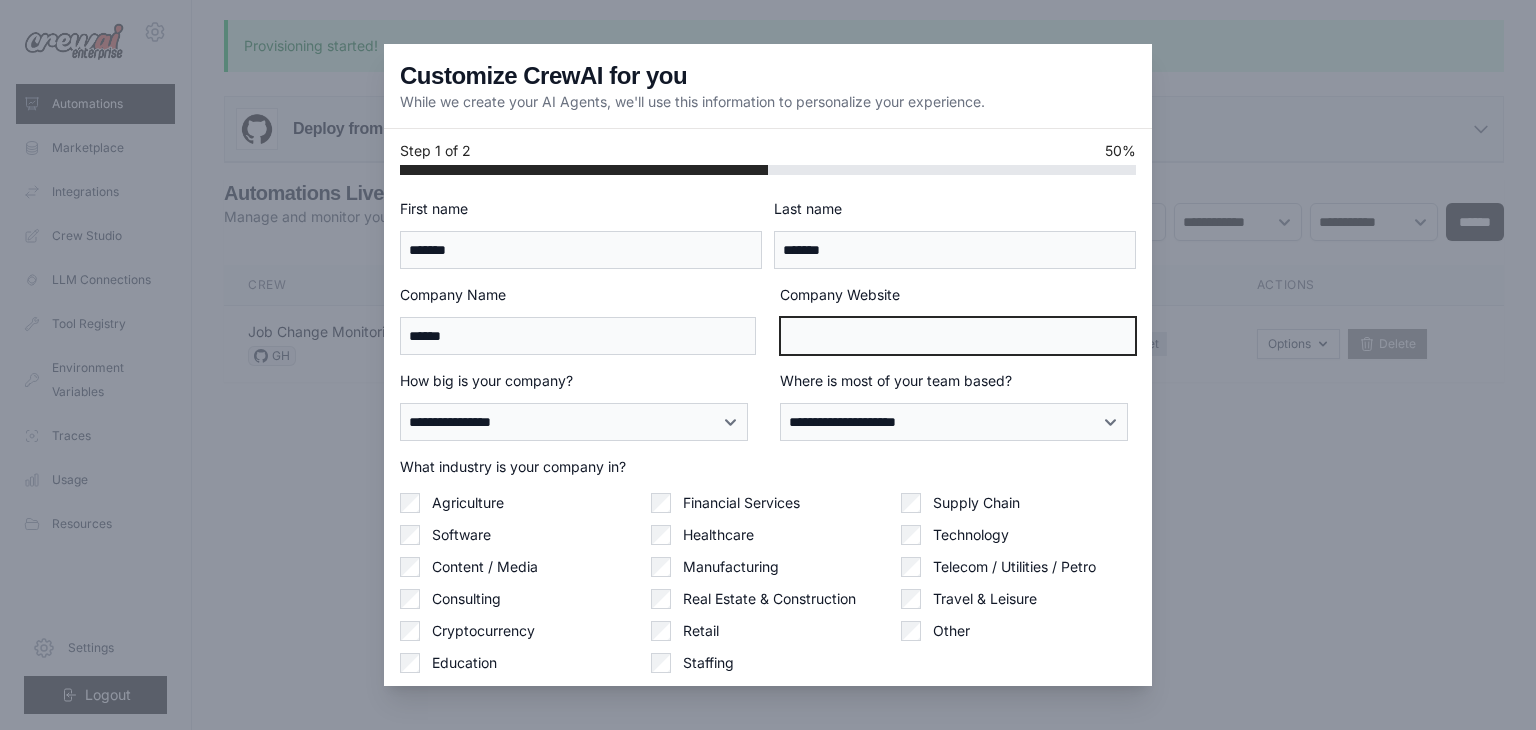 type 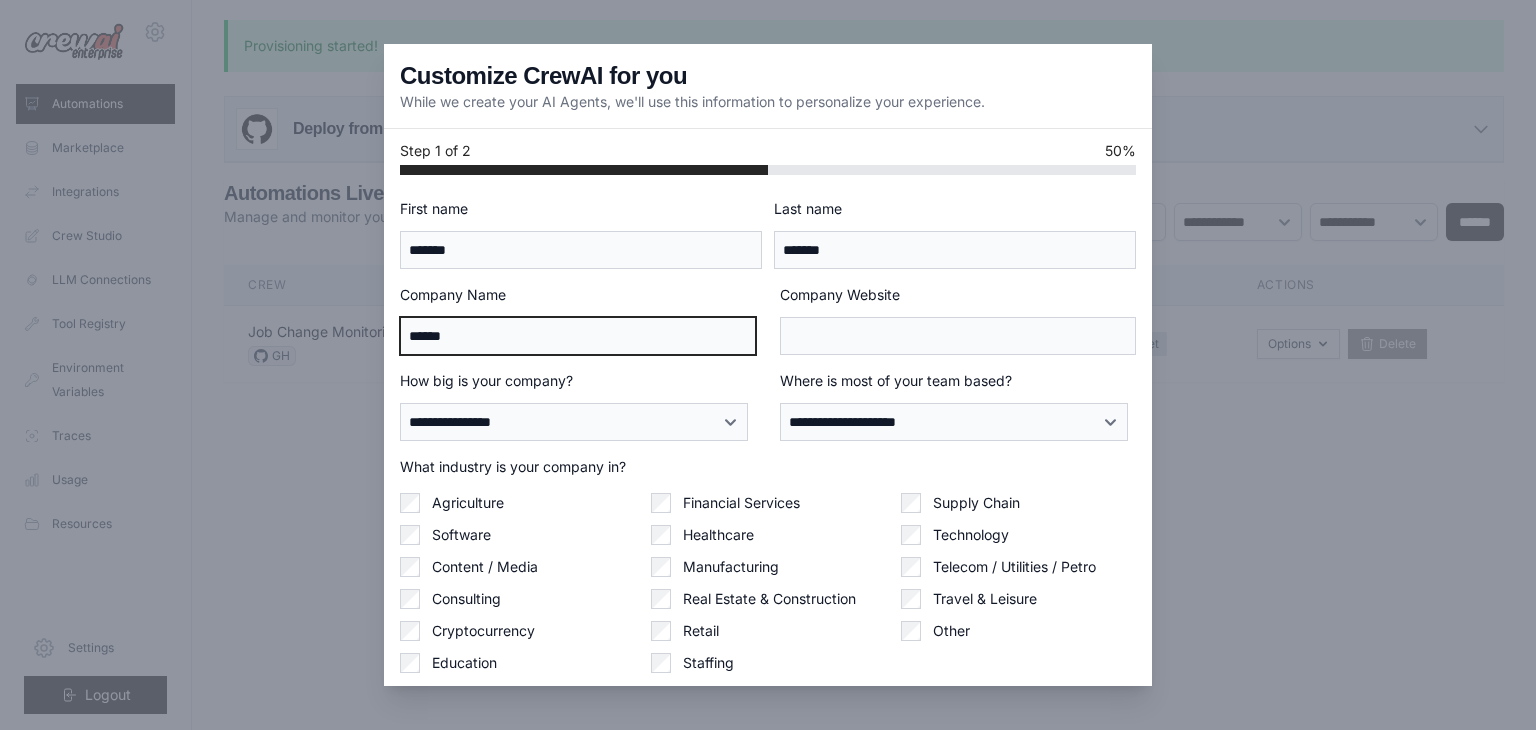 click on "******" at bounding box center (578, 336) 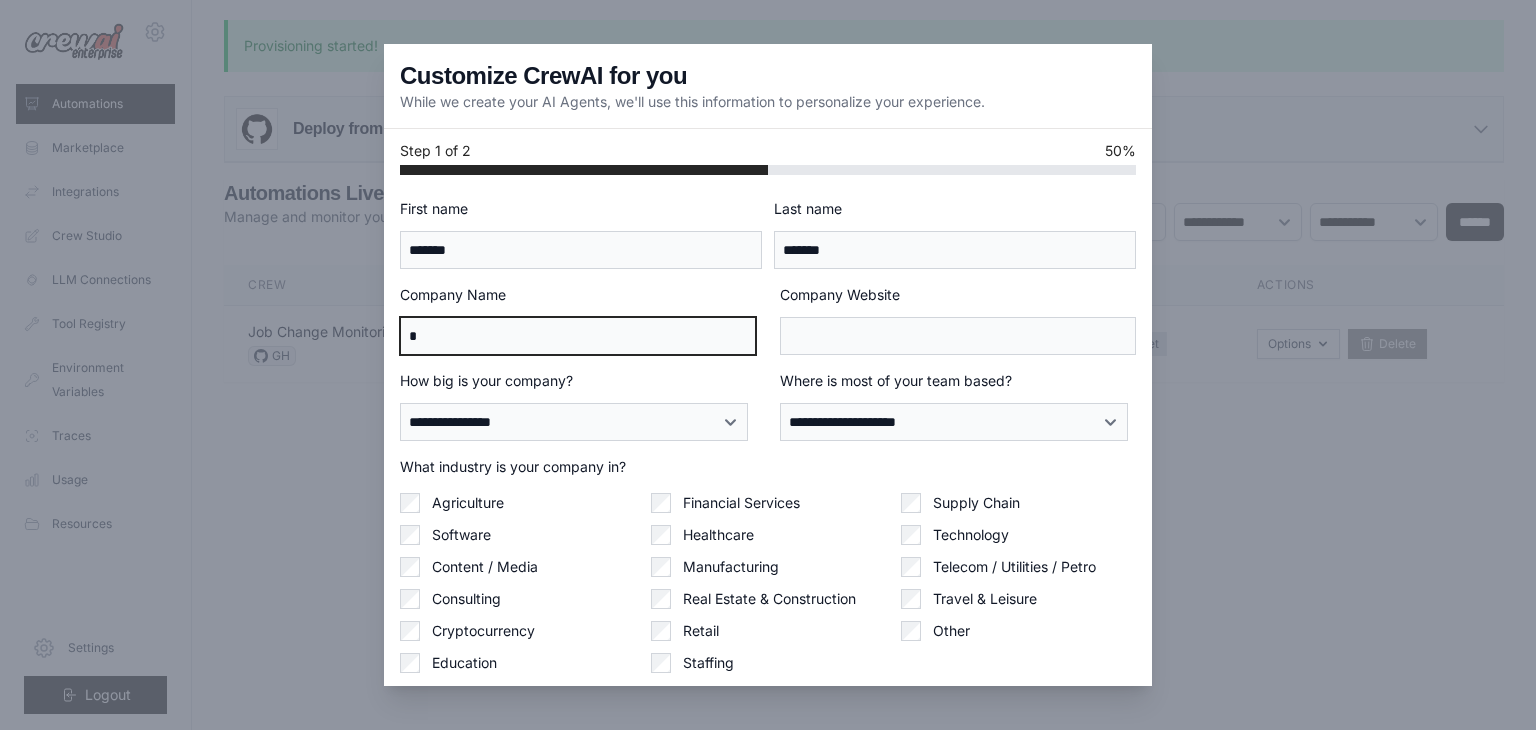 type on "*" 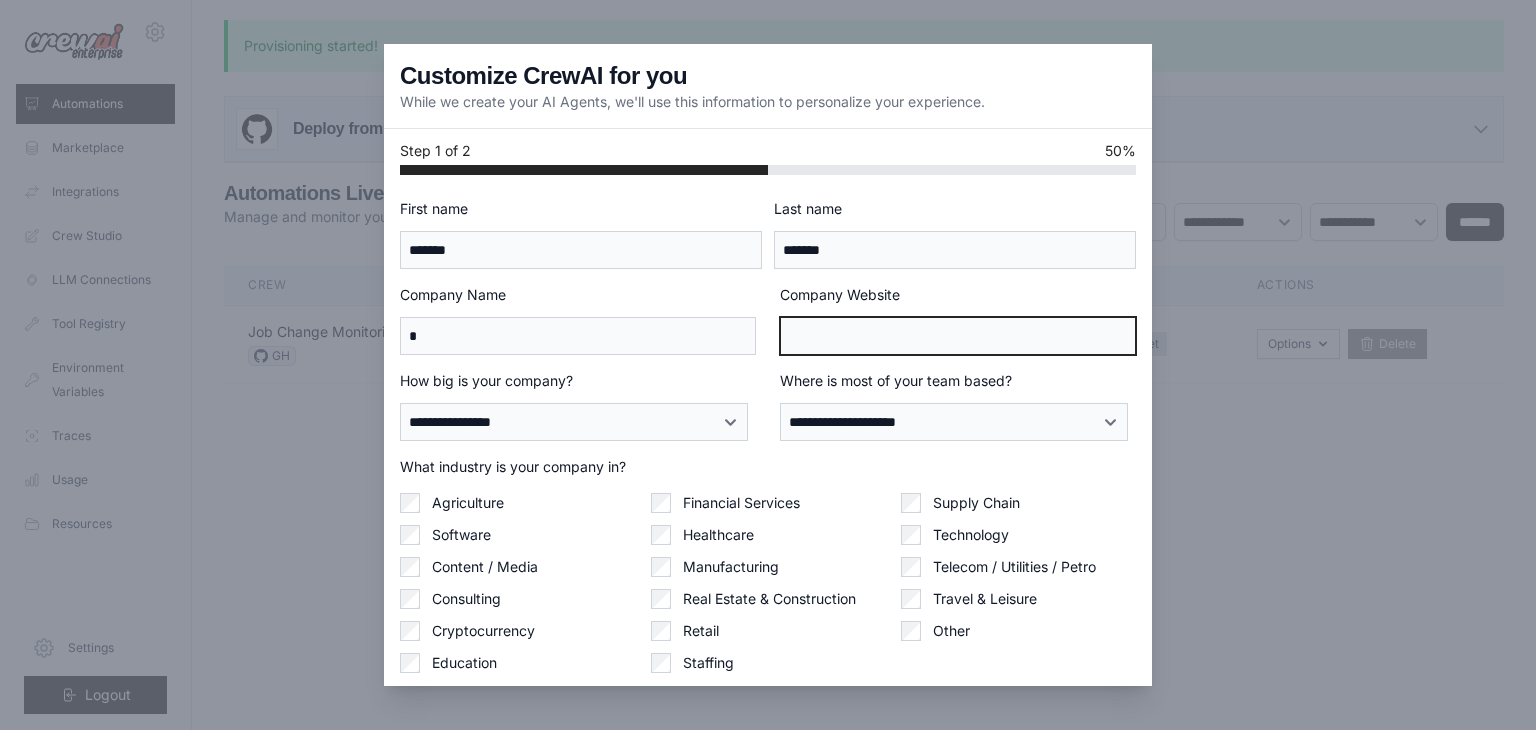 click on "Company Website" at bounding box center [958, 336] 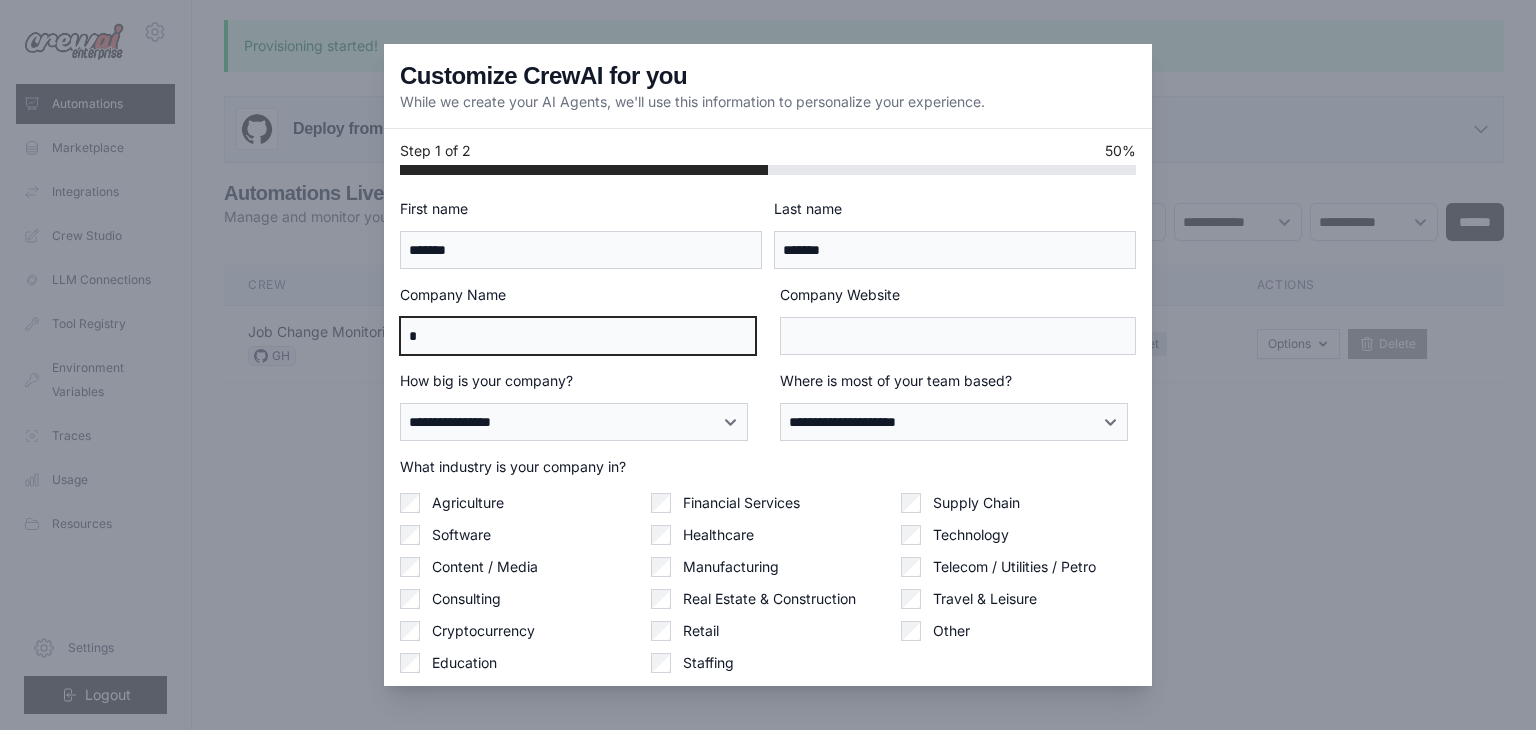 click on "*" at bounding box center [578, 336] 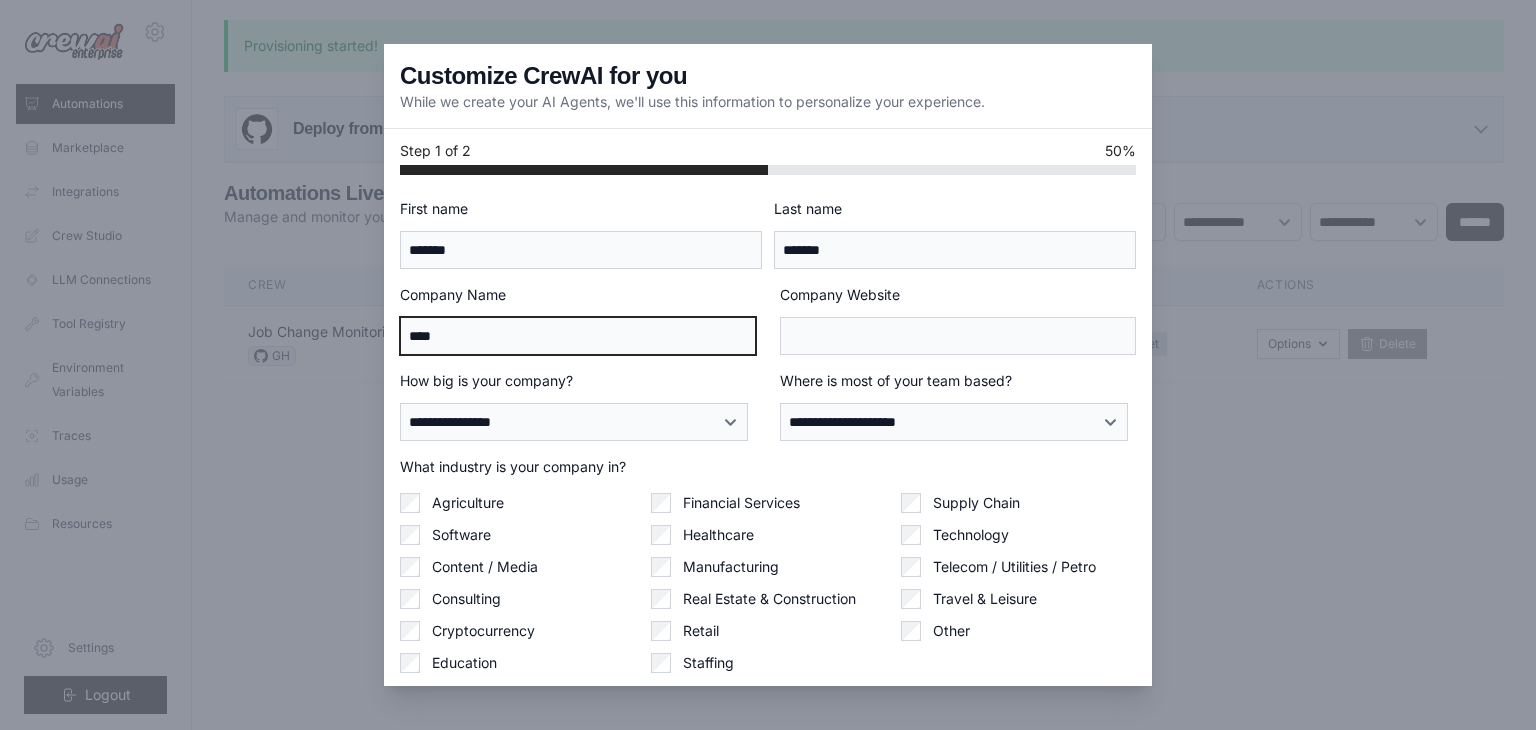 scroll, scrollTop: 62, scrollLeft: 0, axis: vertical 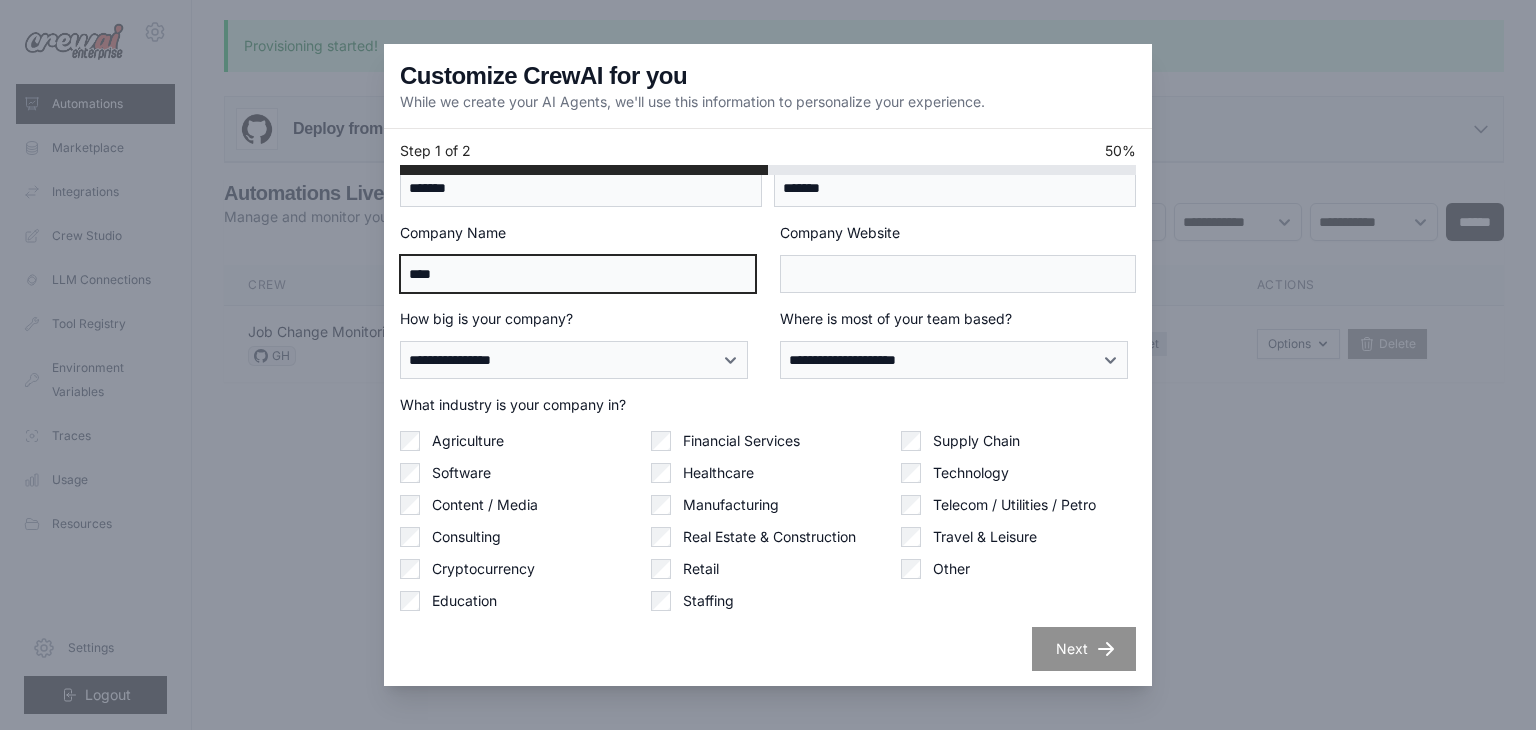 type on "****" 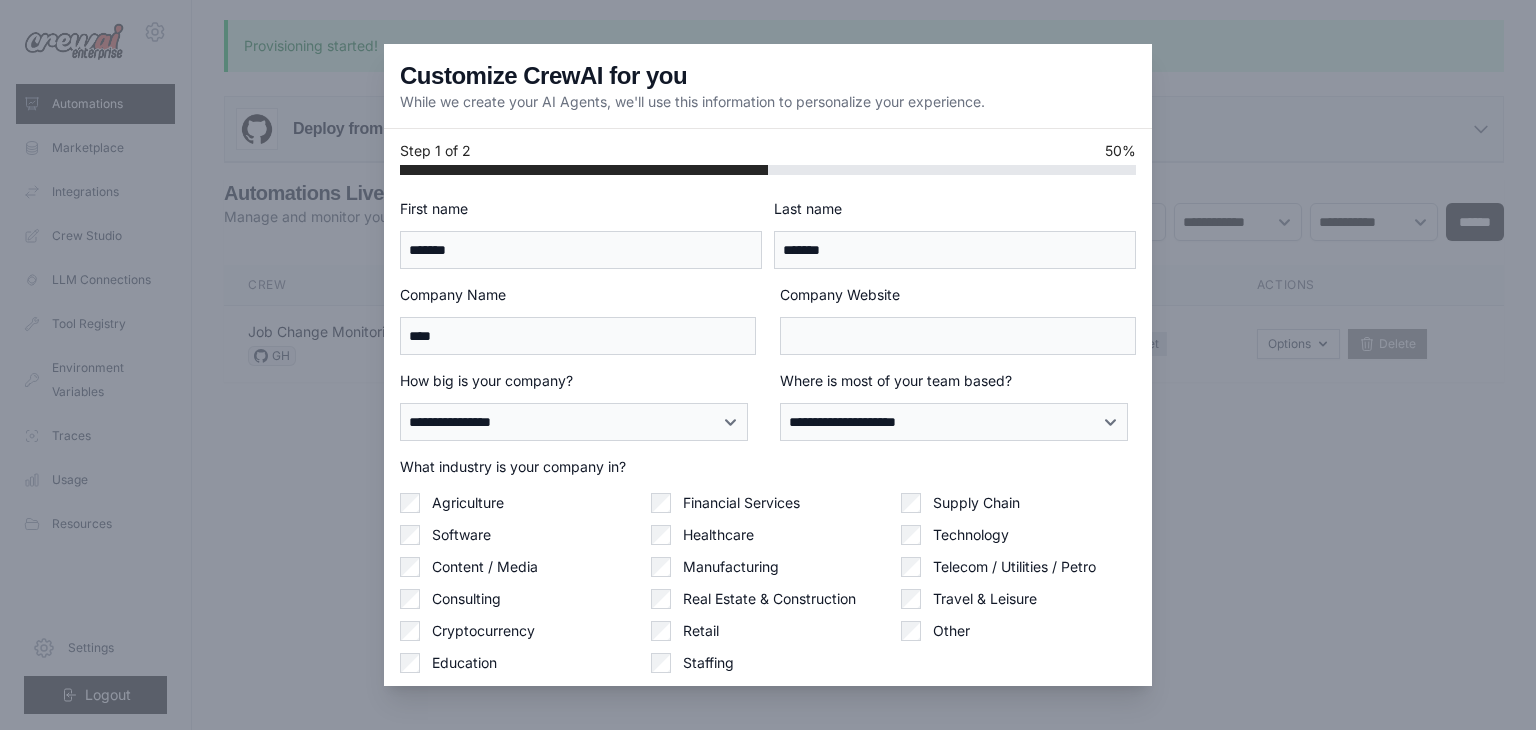 scroll, scrollTop: 62, scrollLeft: 0, axis: vertical 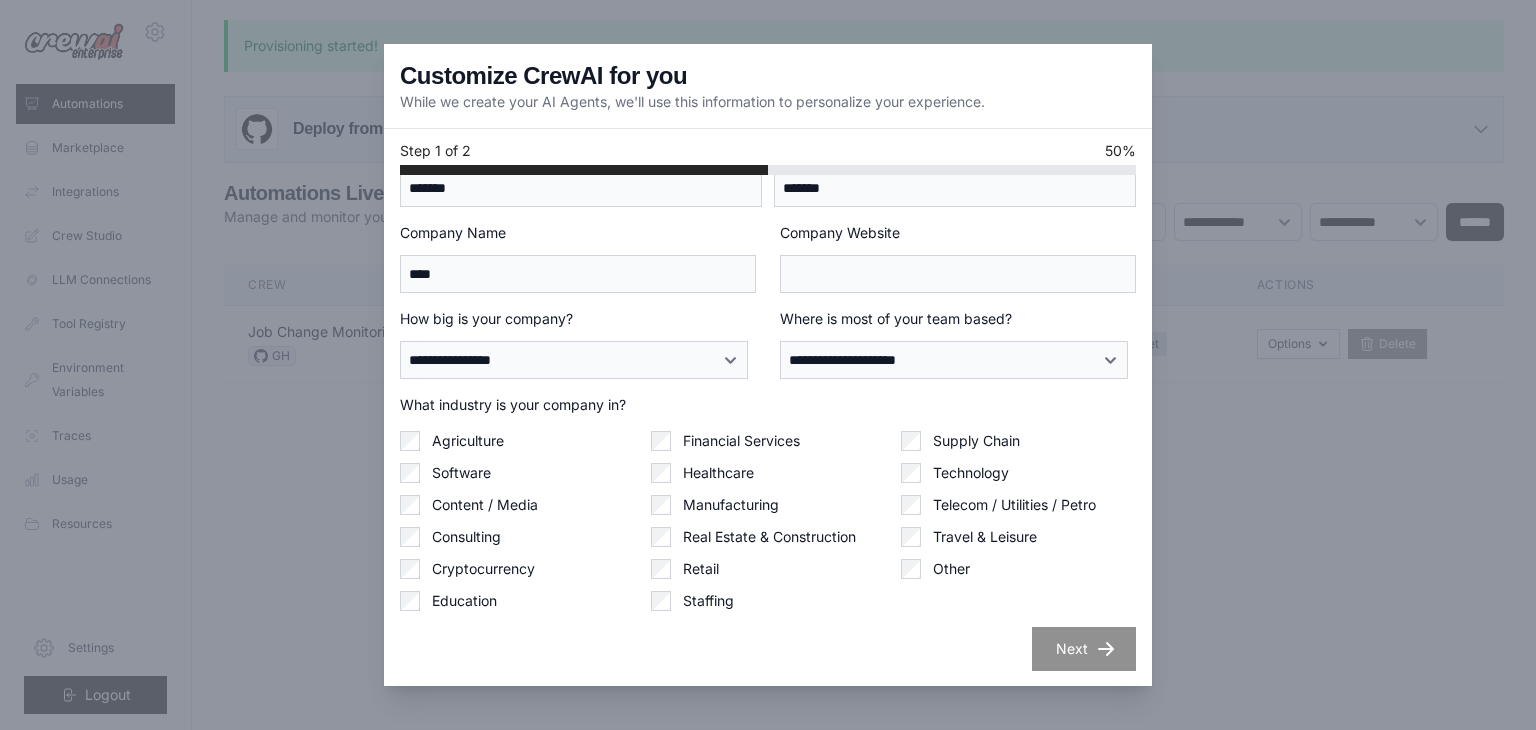 click on "Agriculture
Software
Content / Media
Consulting
Cryptocurrency
Education" at bounding box center (517, 521) 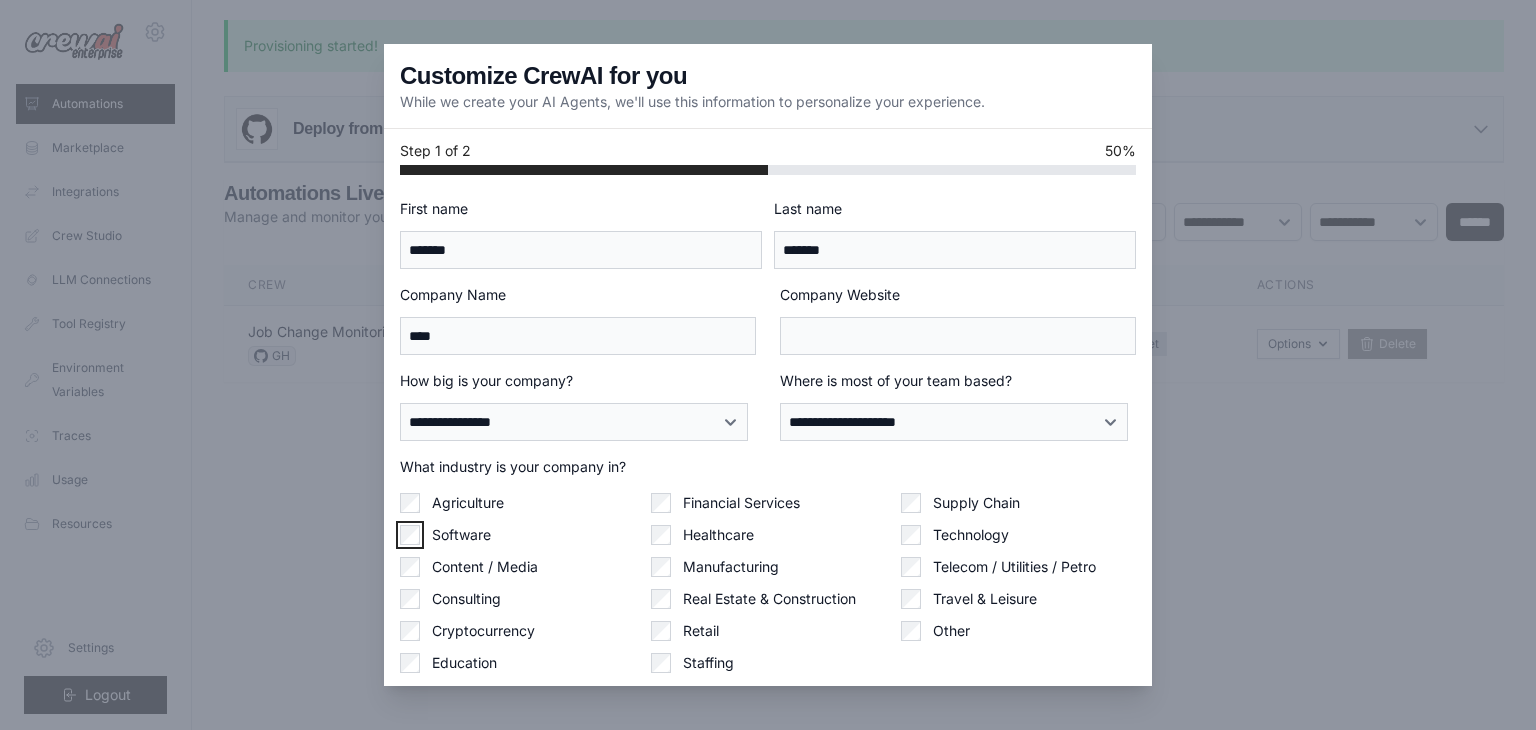 scroll, scrollTop: 62, scrollLeft: 0, axis: vertical 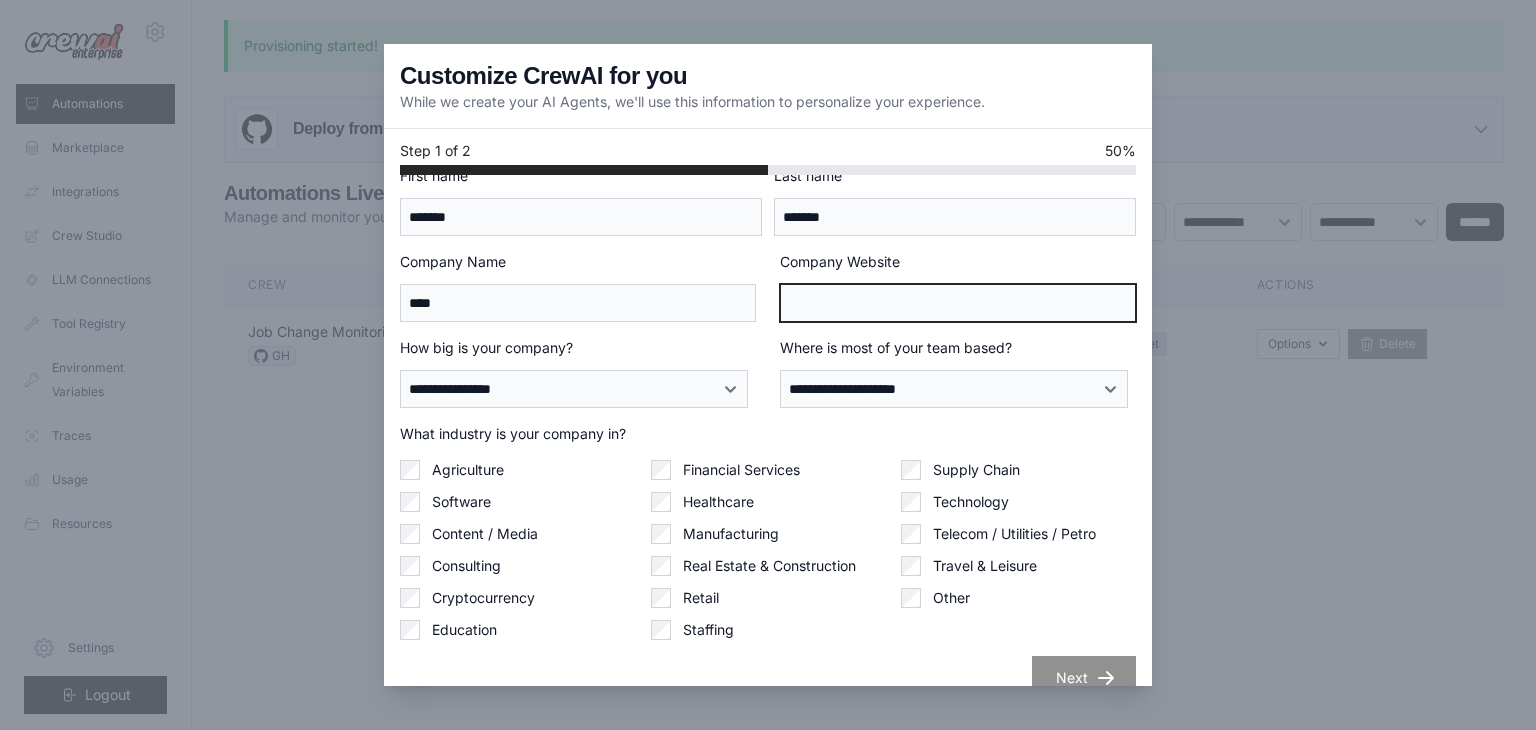 click on "Company Website" at bounding box center (958, 303) 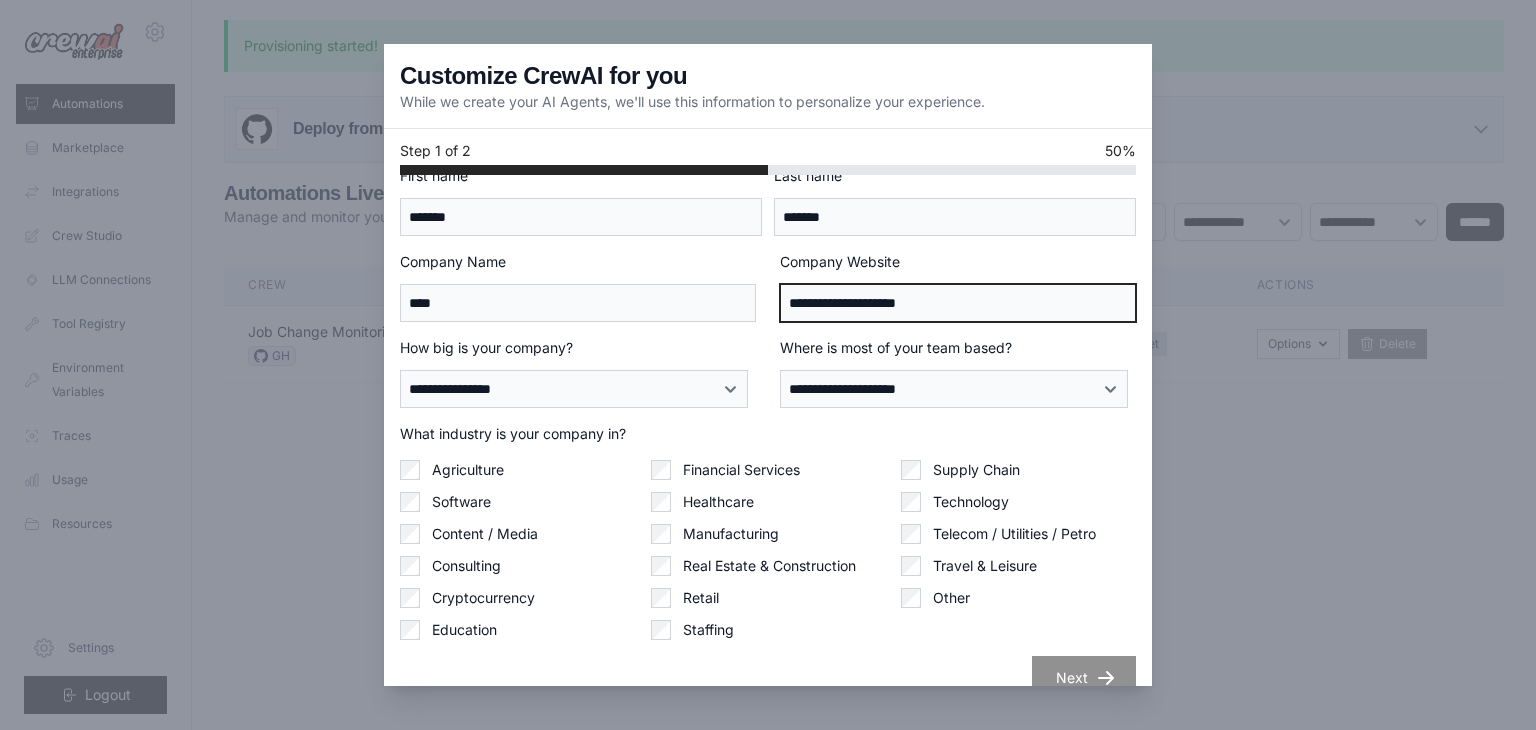 type on "**********" 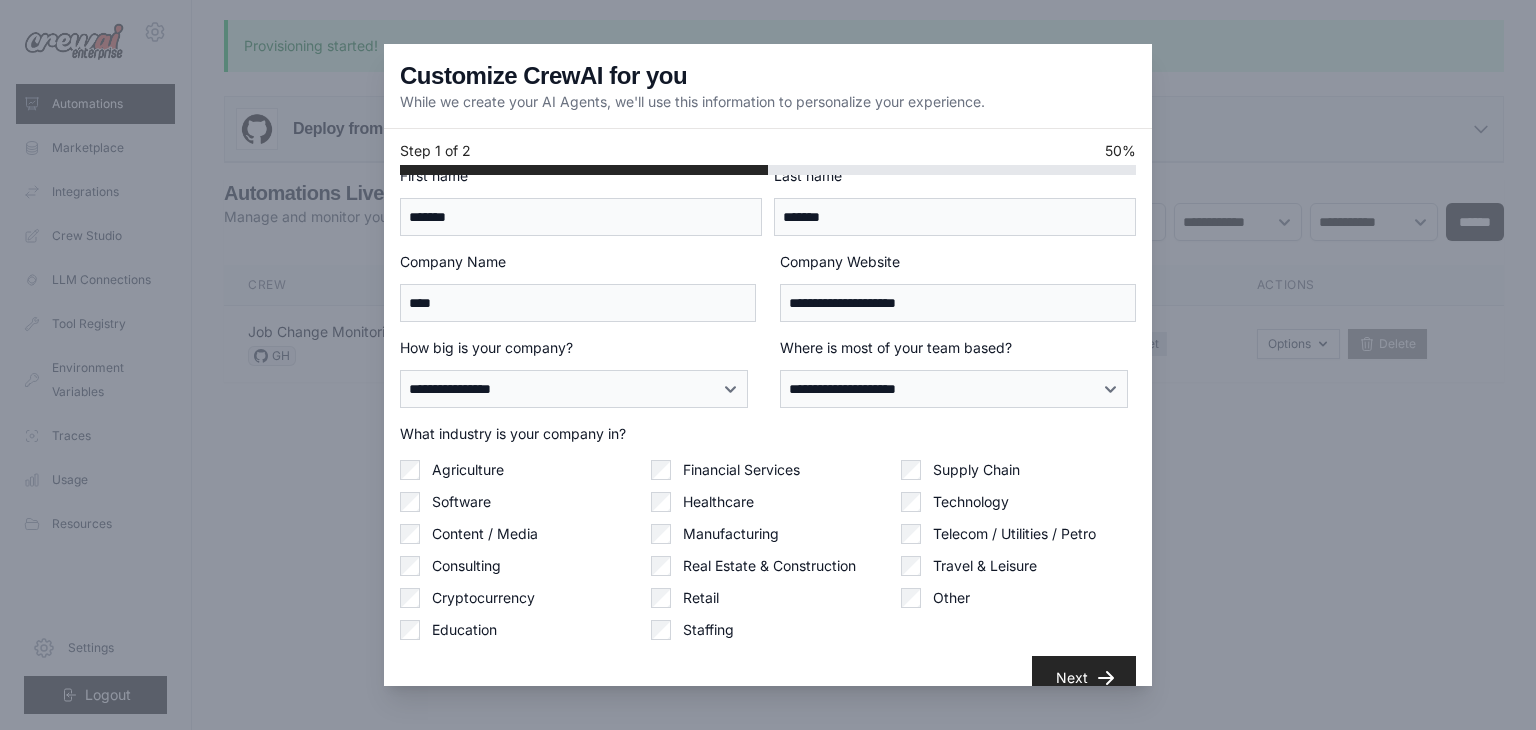 click on "Where is most of your team based?" at bounding box center [958, 348] 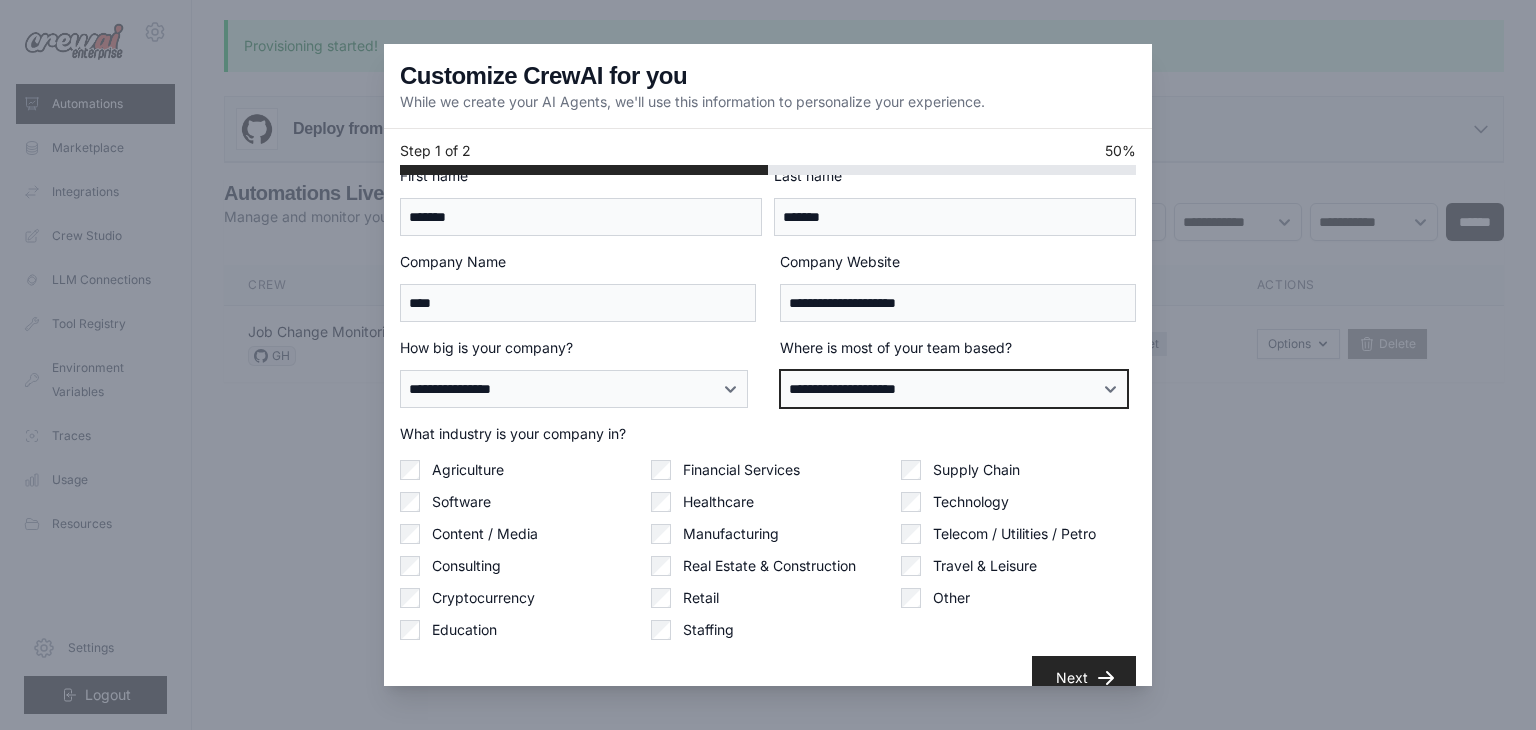 click on "**********" at bounding box center (954, 389) 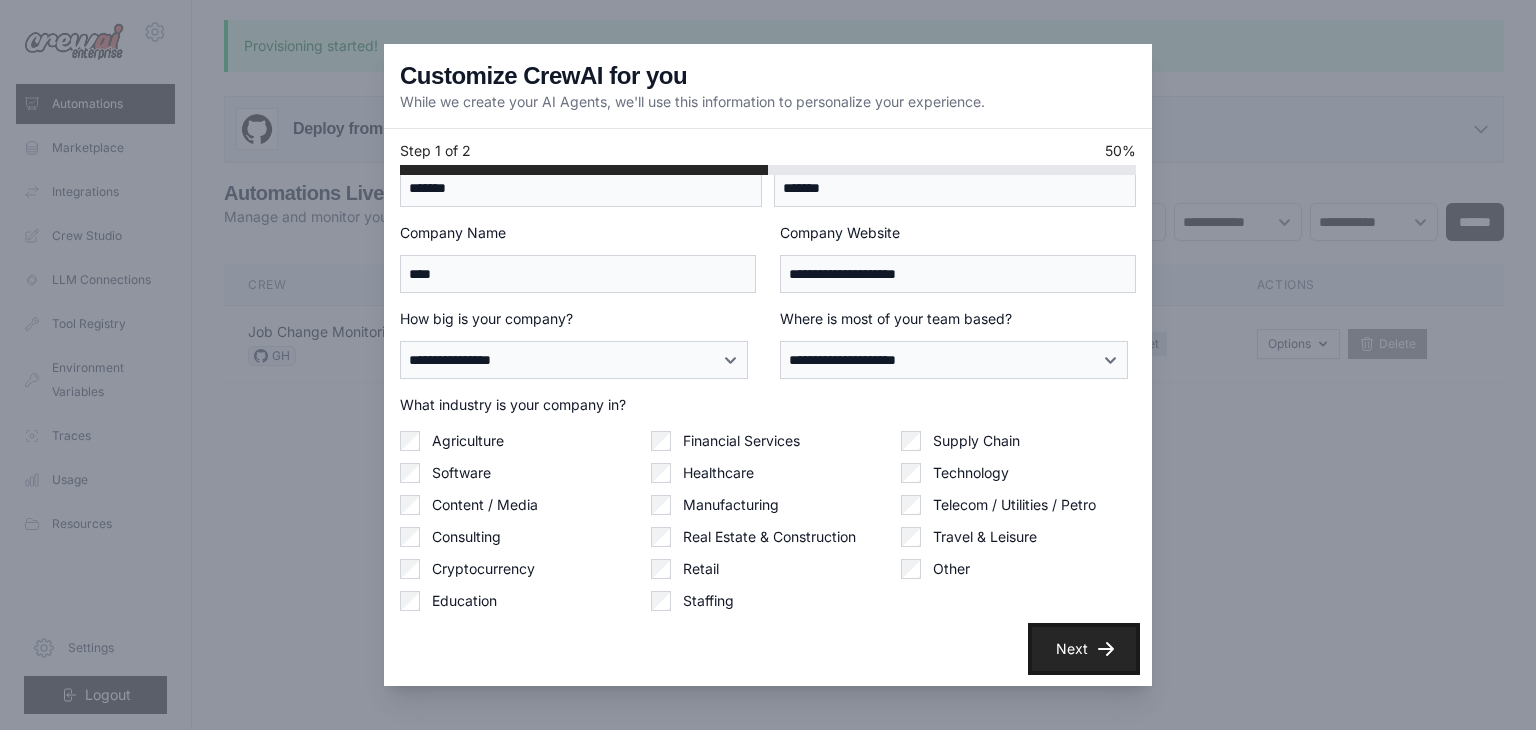 click on "Next" at bounding box center (1084, 649) 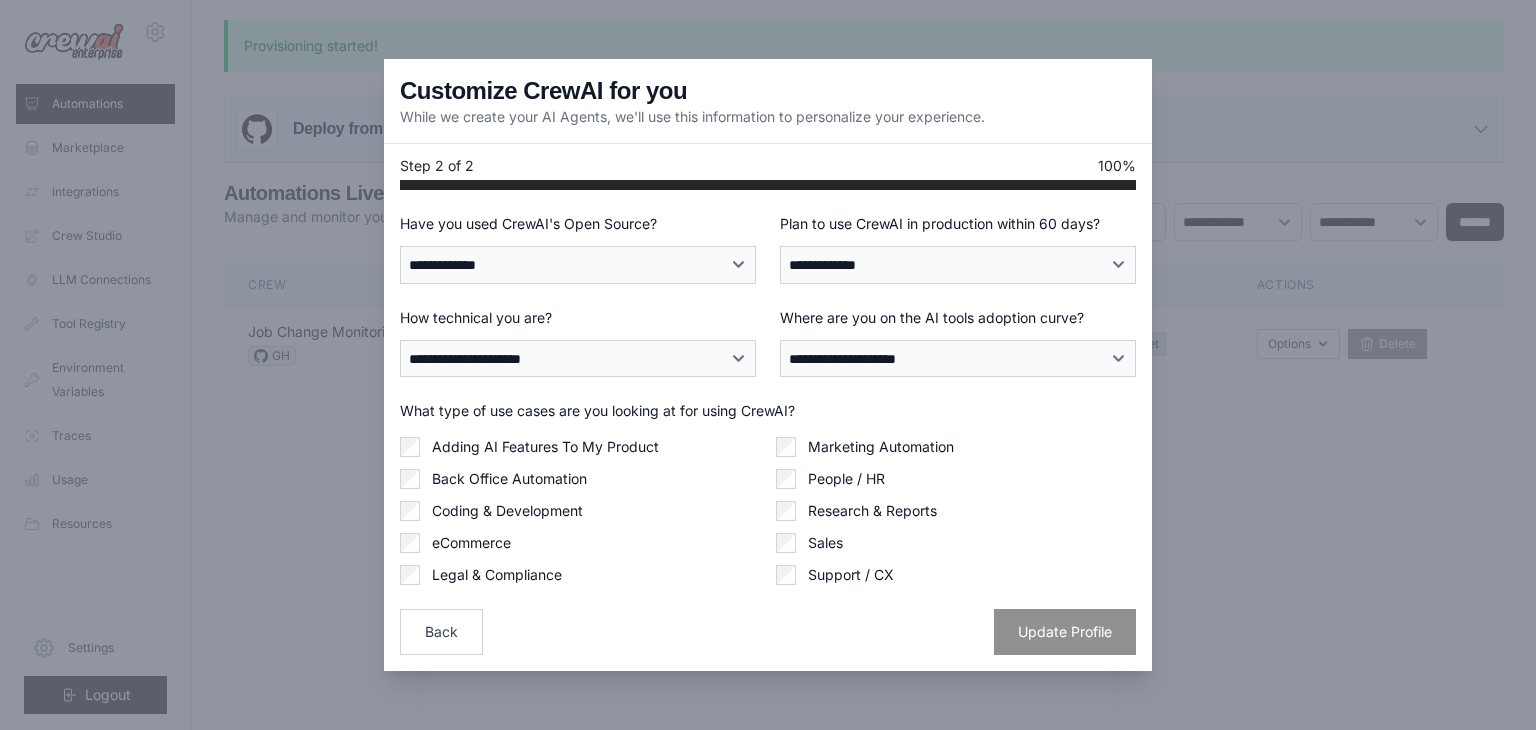 scroll, scrollTop: 0, scrollLeft: 0, axis: both 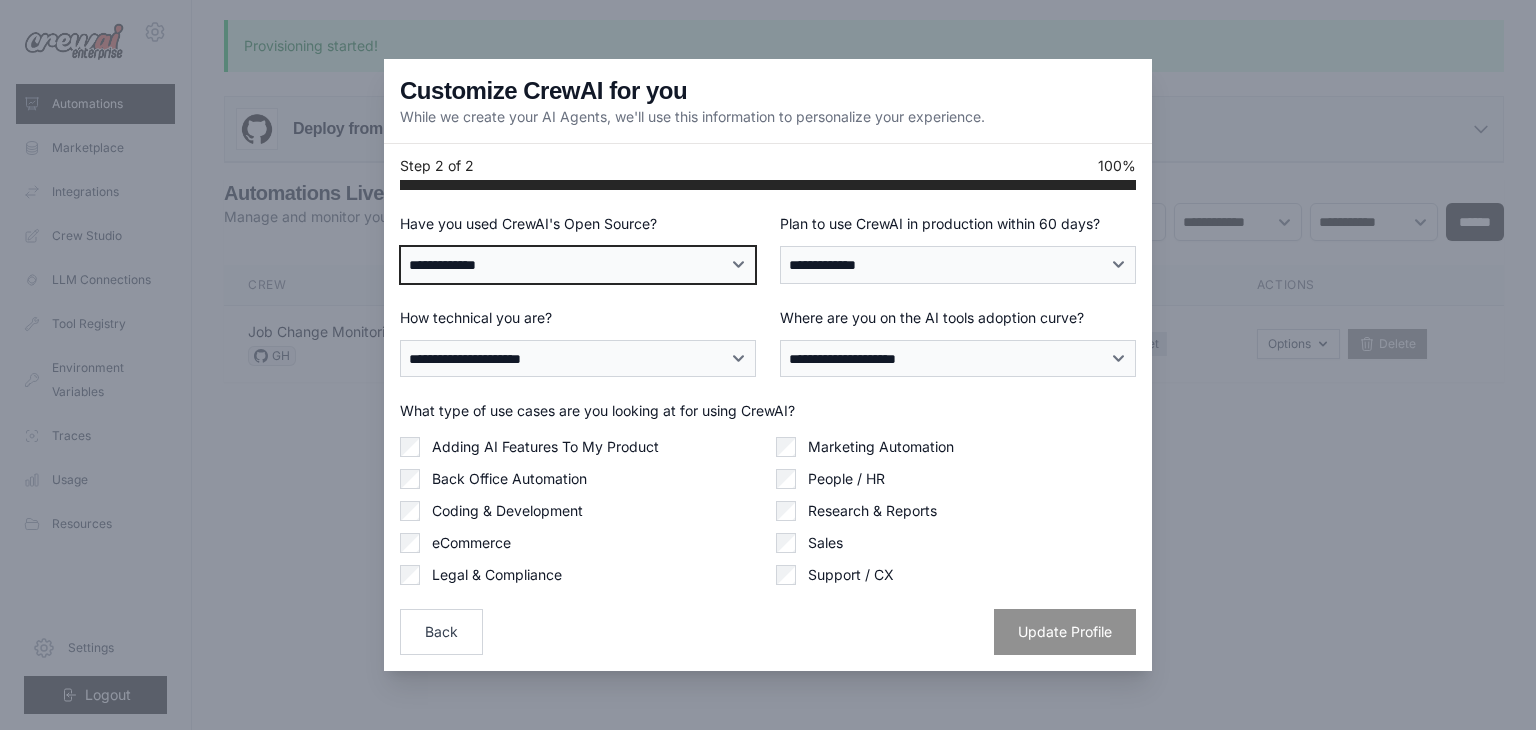 click on "**********" at bounding box center (578, 265) 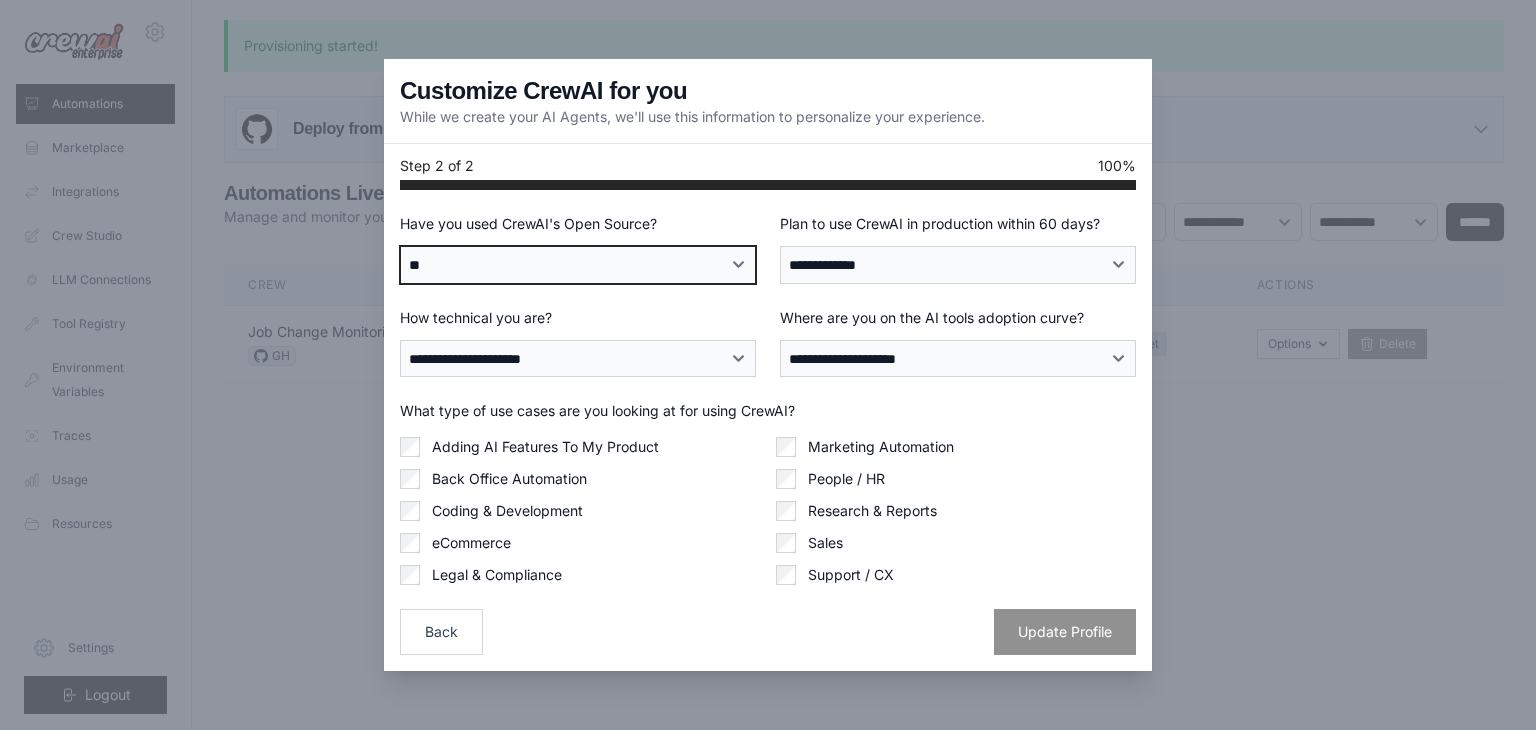 click on "**********" at bounding box center (578, 265) 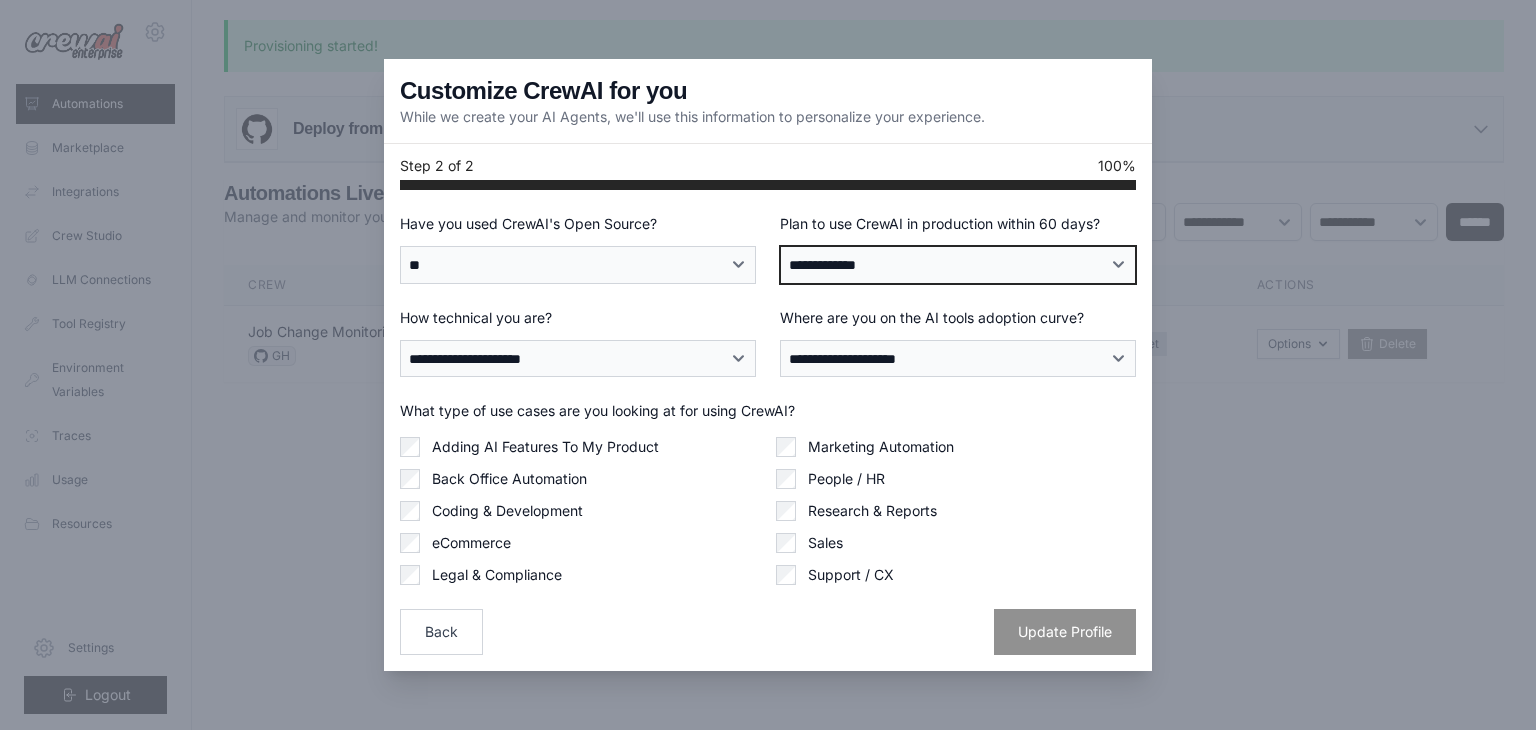 click on "**********" at bounding box center (958, 265) 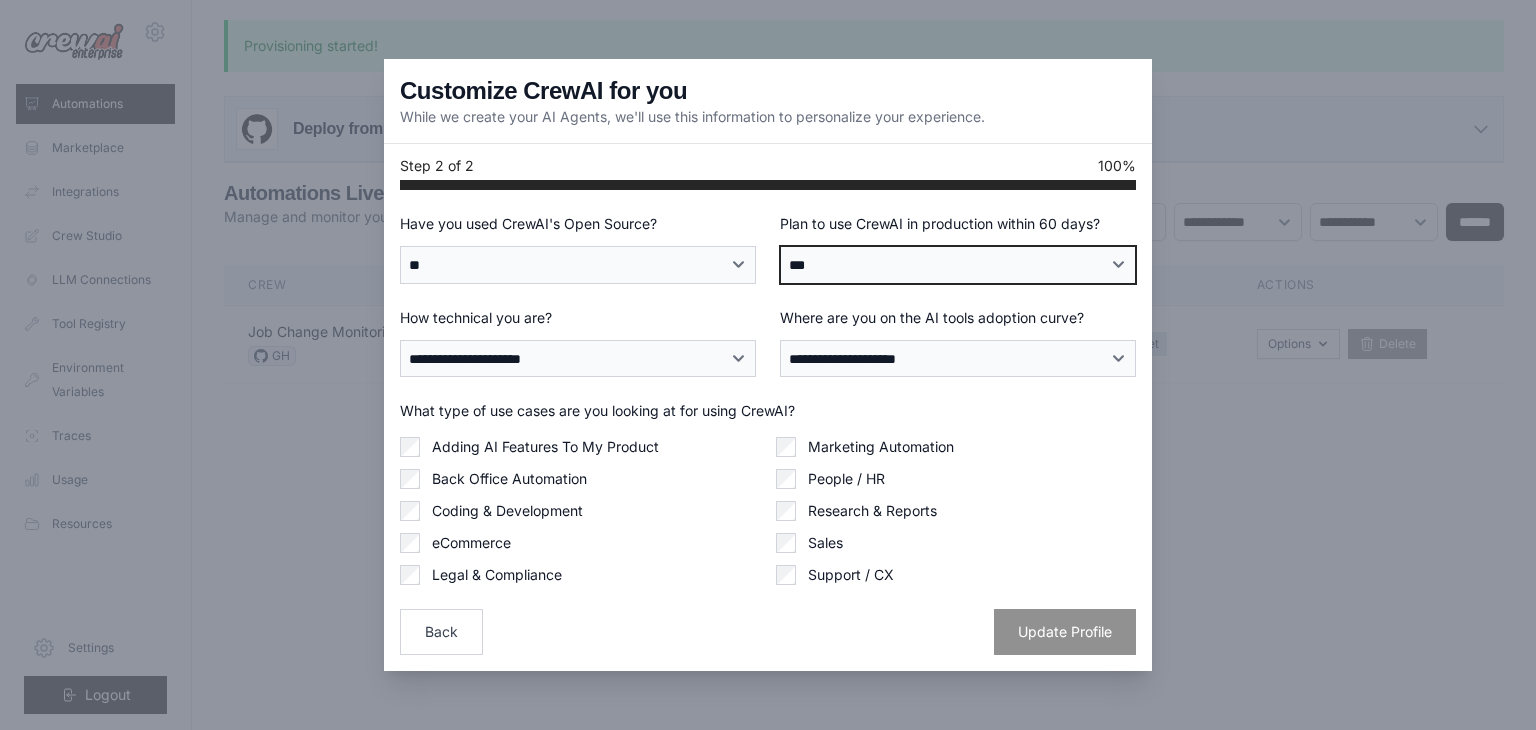 click on "**********" at bounding box center (958, 265) 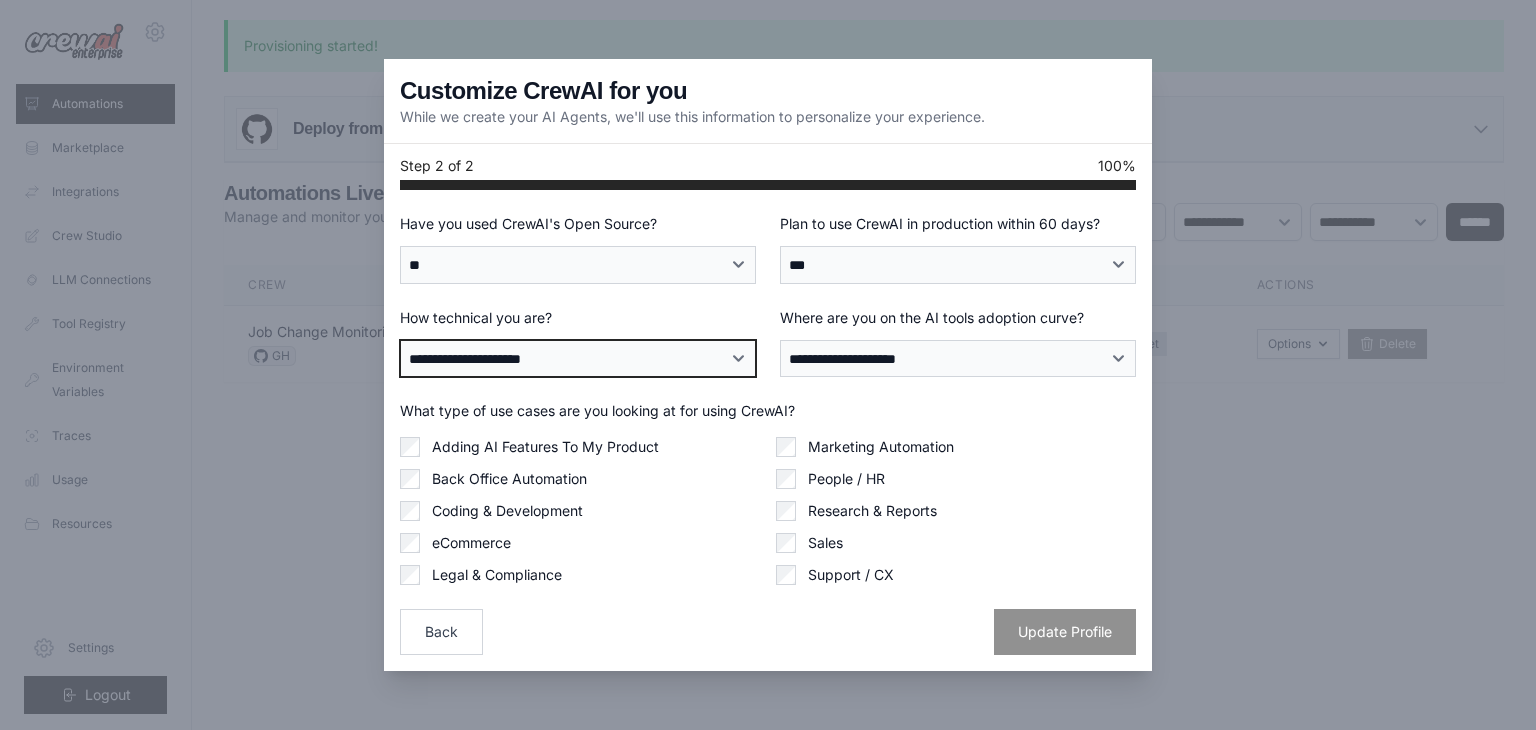 click on "**********" at bounding box center [578, 359] 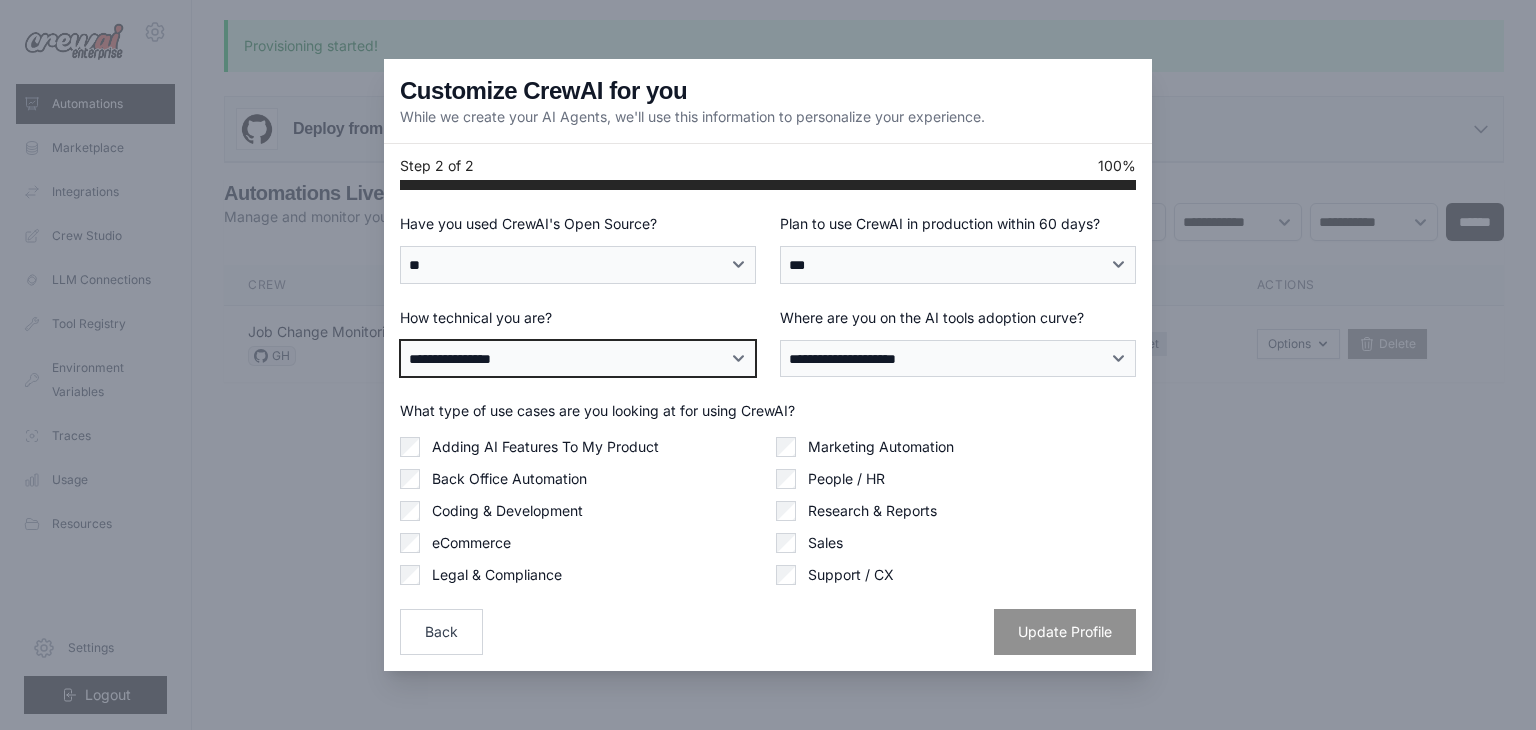click on "**********" at bounding box center [578, 359] 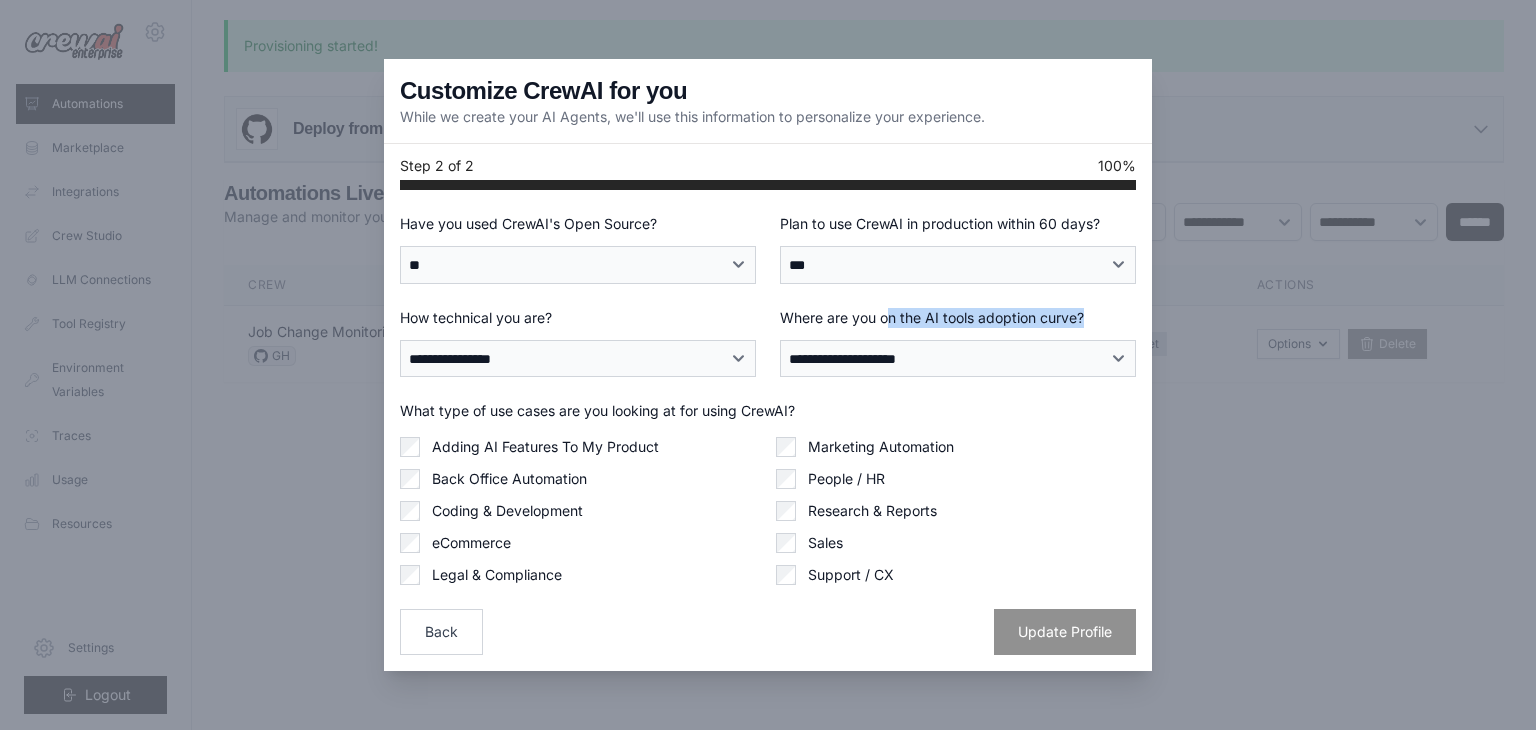 drag, startPoint x: 888, startPoint y: 321, endPoint x: 890, endPoint y: 350, distance: 29.068884 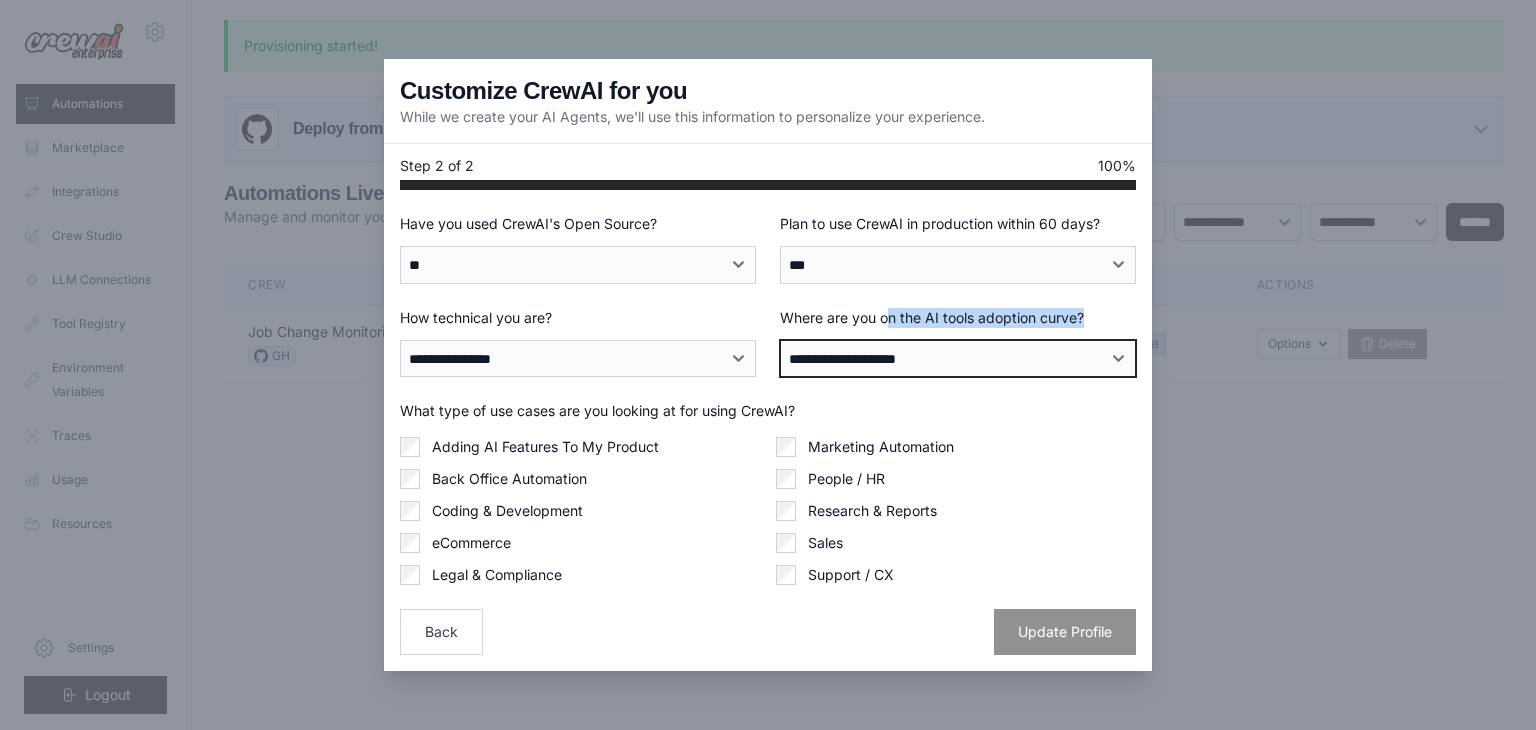 click on "**********" at bounding box center [958, 359] 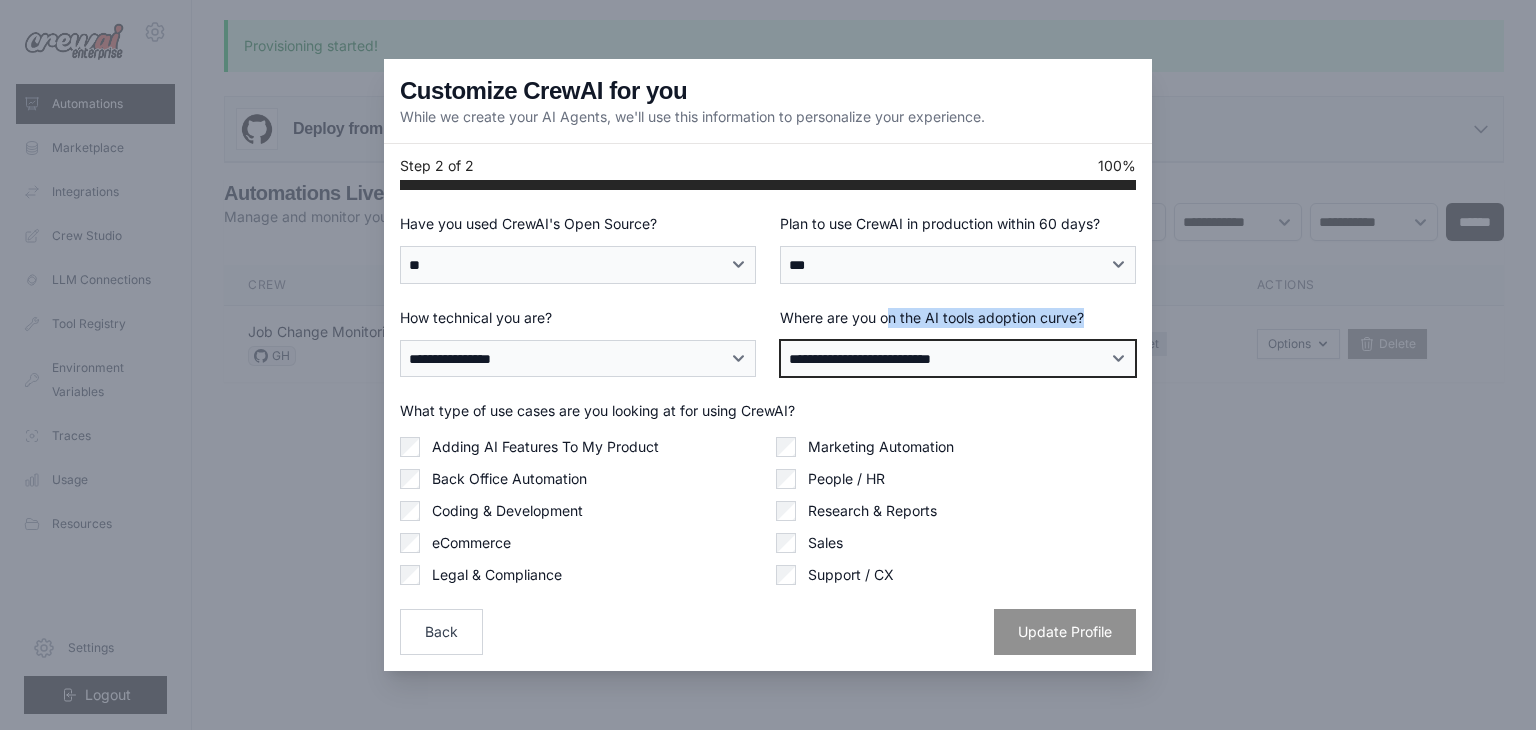 click on "**********" at bounding box center (958, 359) 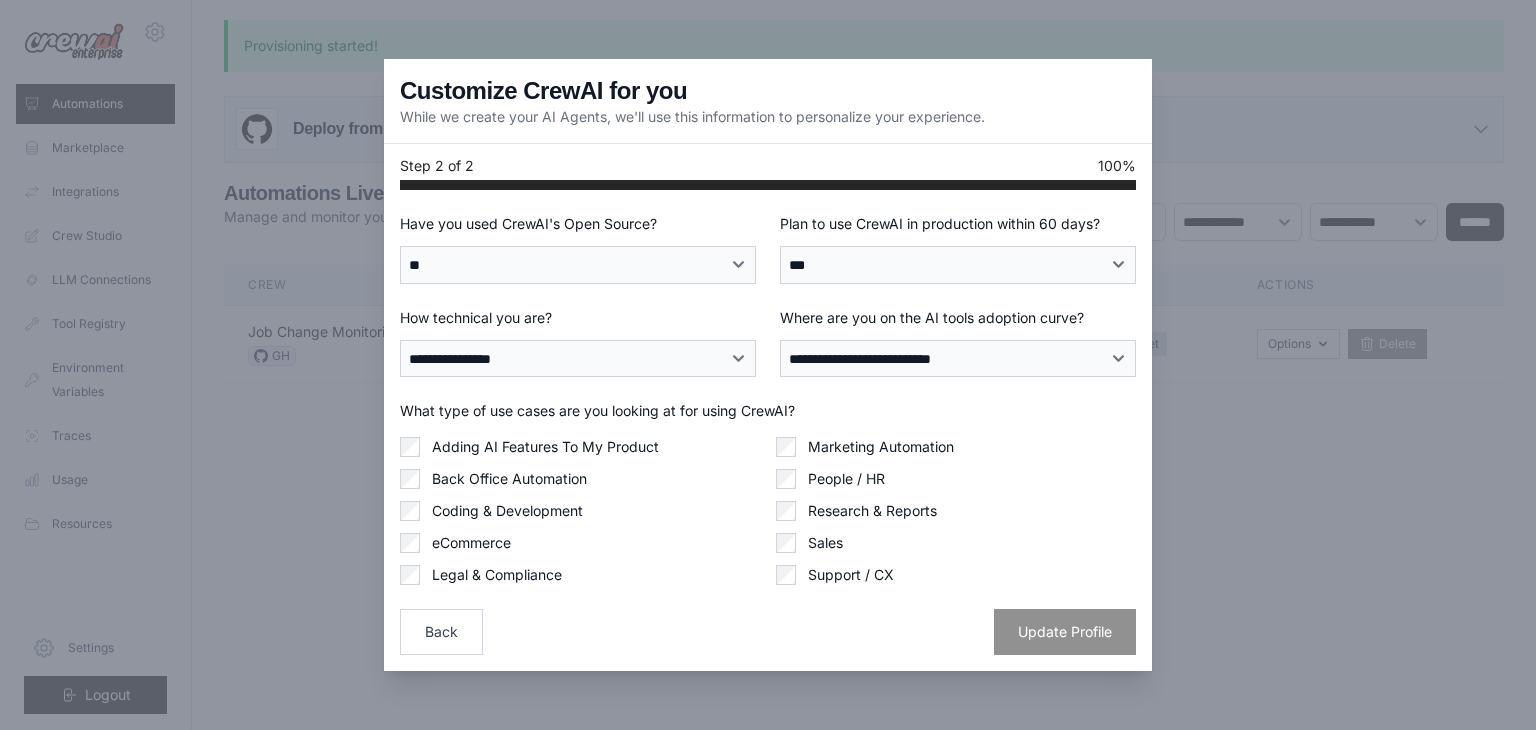 click on "Adding AI Features To My Product
Back Office Automation
Coding & Development
eCommerce
Legal & Compliance" at bounding box center (580, 511) 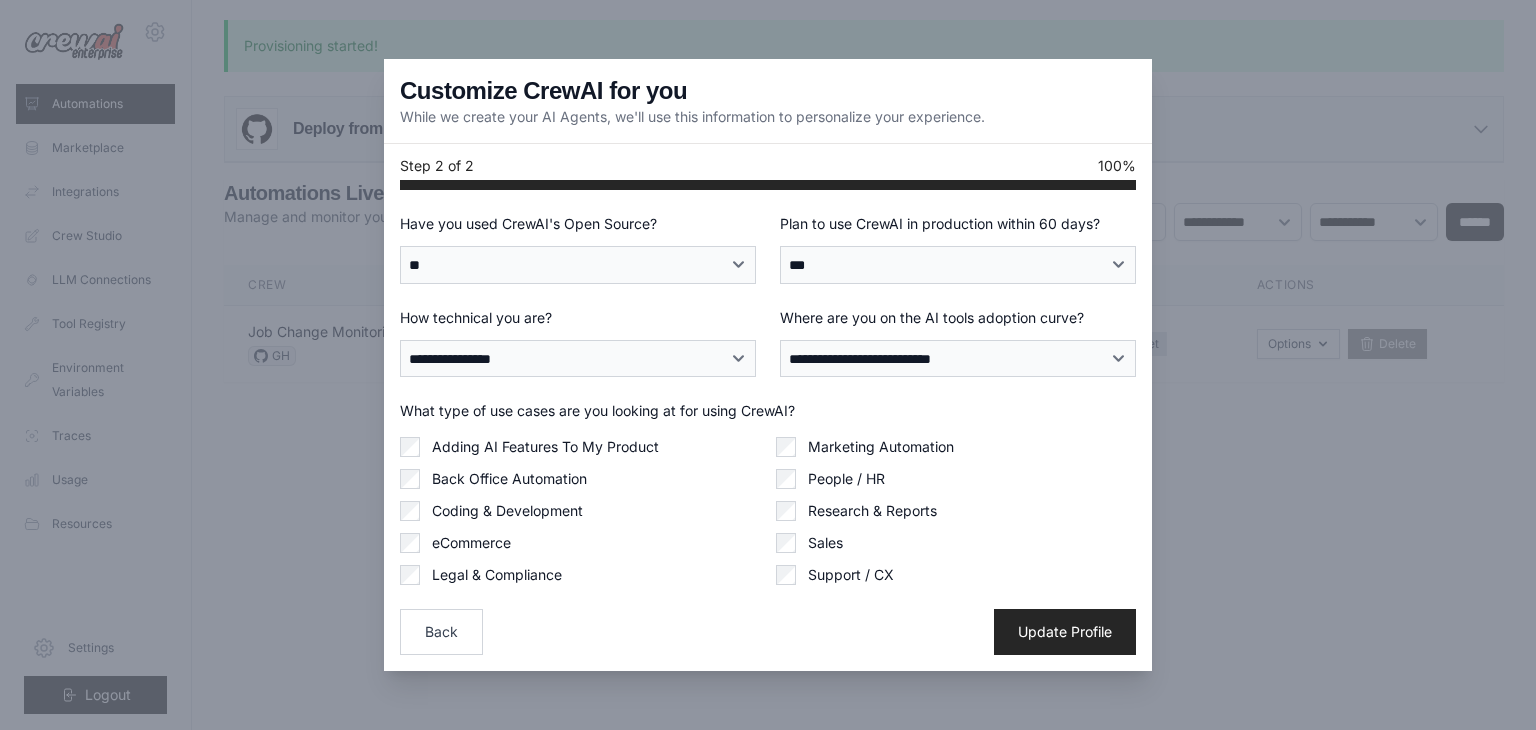 click on "Coding & Development" at bounding box center [507, 511] 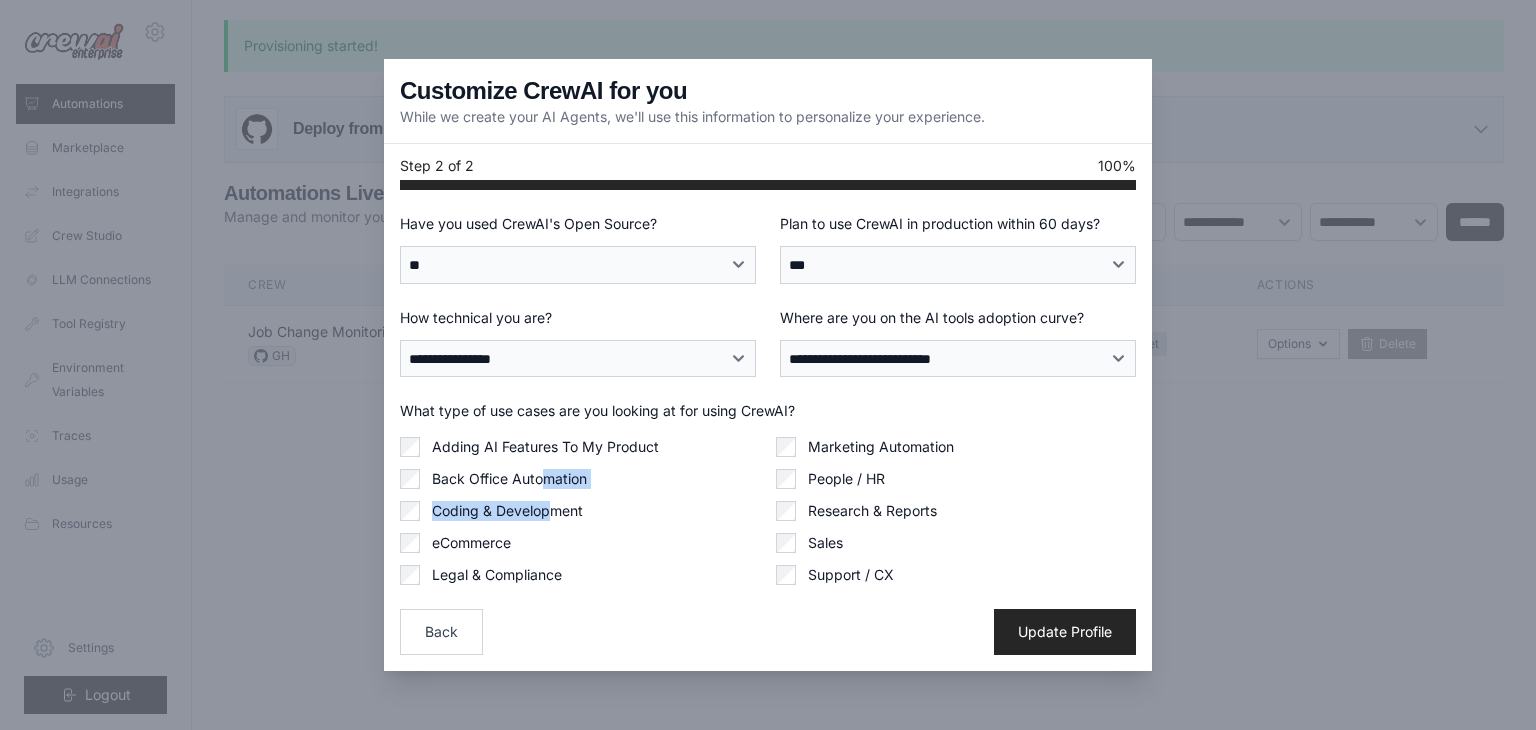 drag, startPoint x: 548, startPoint y: 479, endPoint x: 552, endPoint y: 520, distance: 41.19466 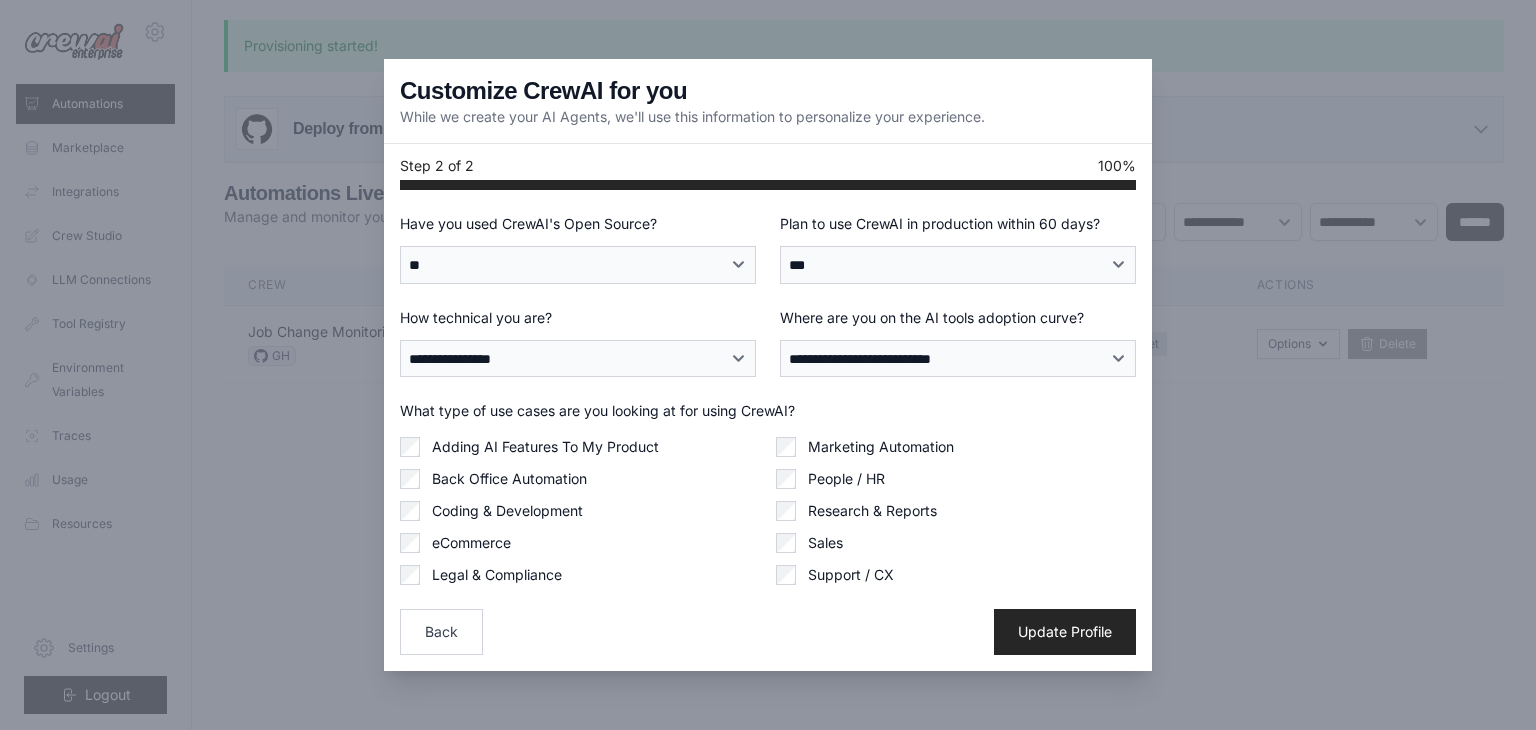 click on "Back Office Automation" at bounding box center [509, 479] 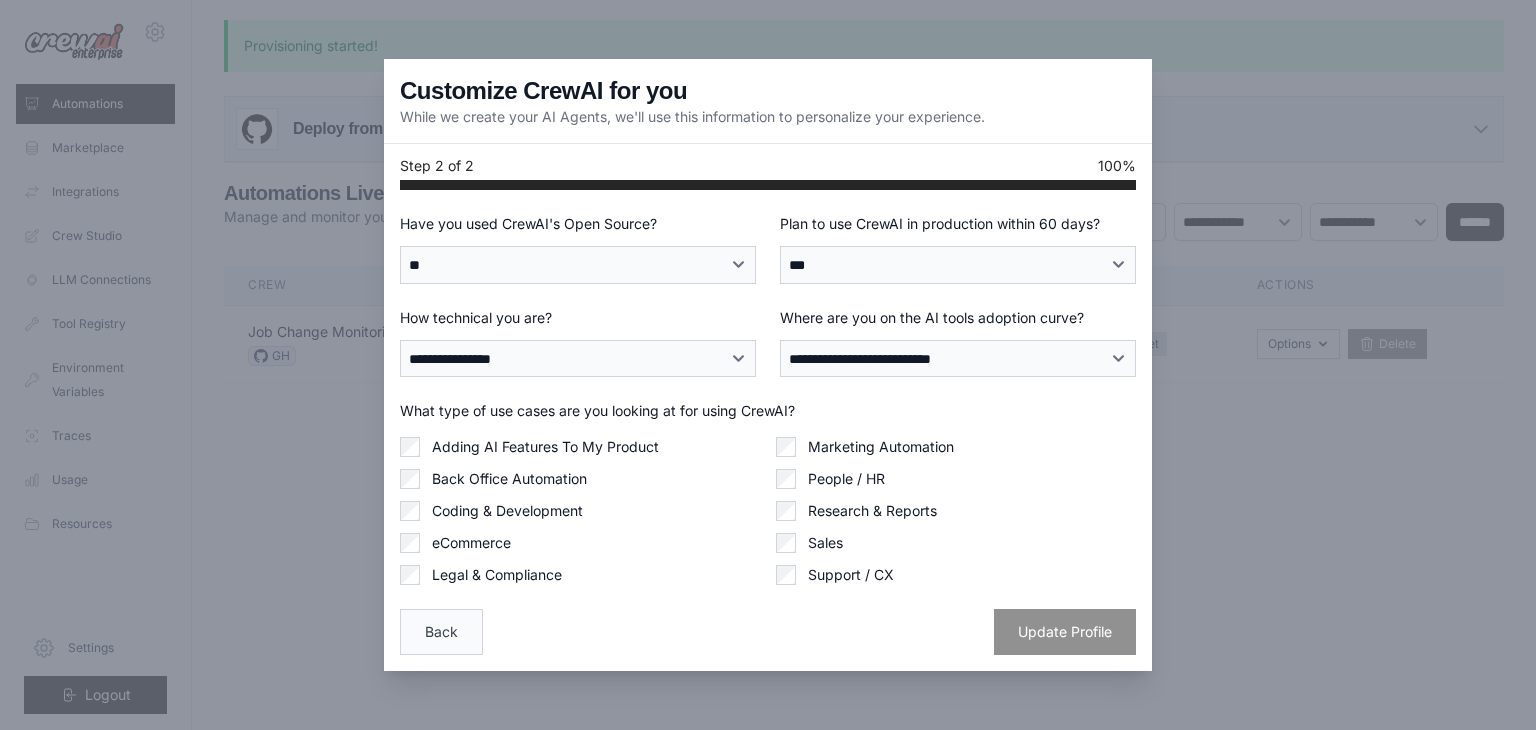click on "Back" at bounding box center [441, 632] 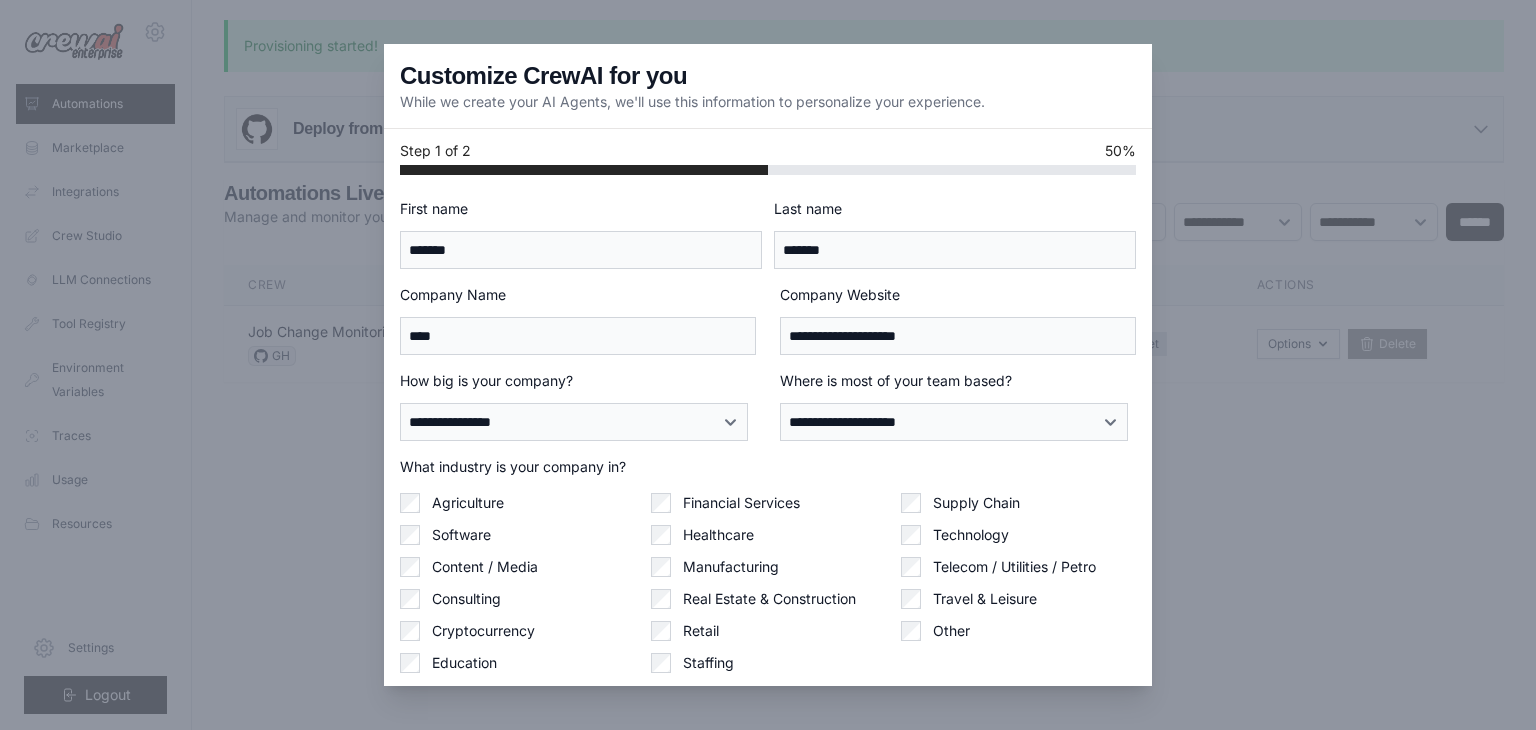 scroll, scrollTop: 62, scrollLeft: 0, axis: vertical 